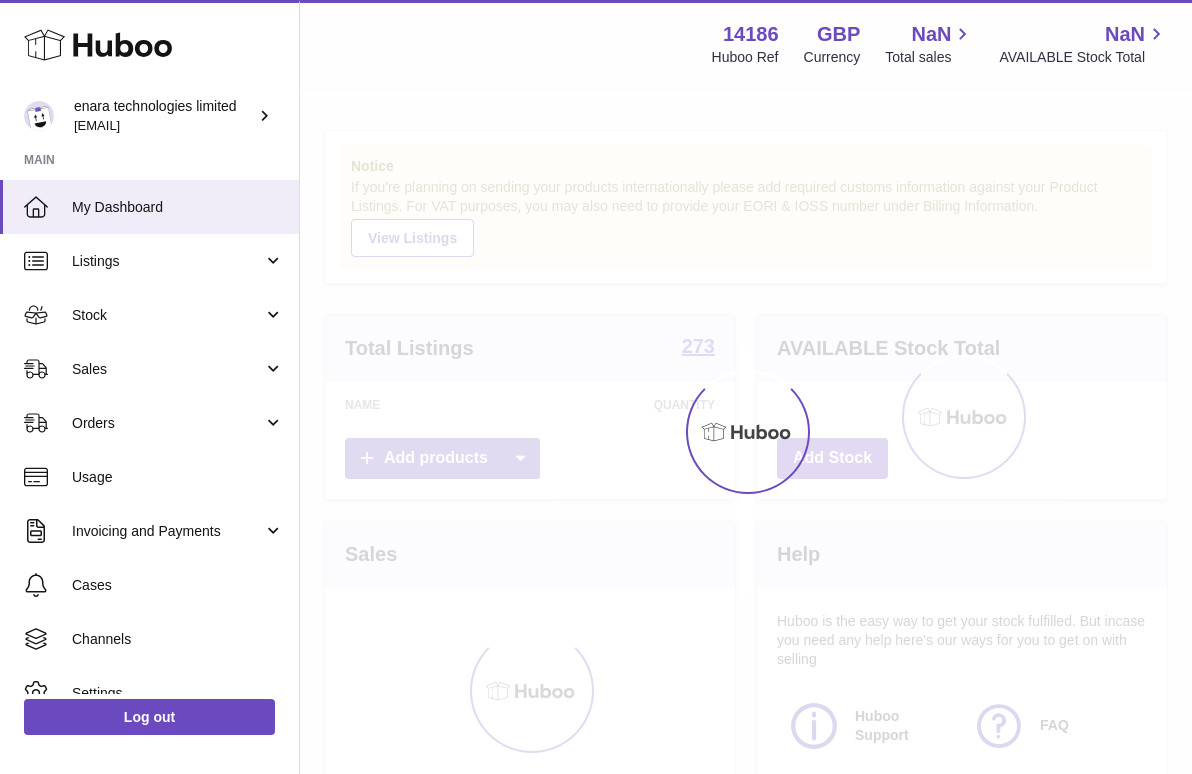 scroll, scrollTop: 0, scrollLeft: 0, axis: both 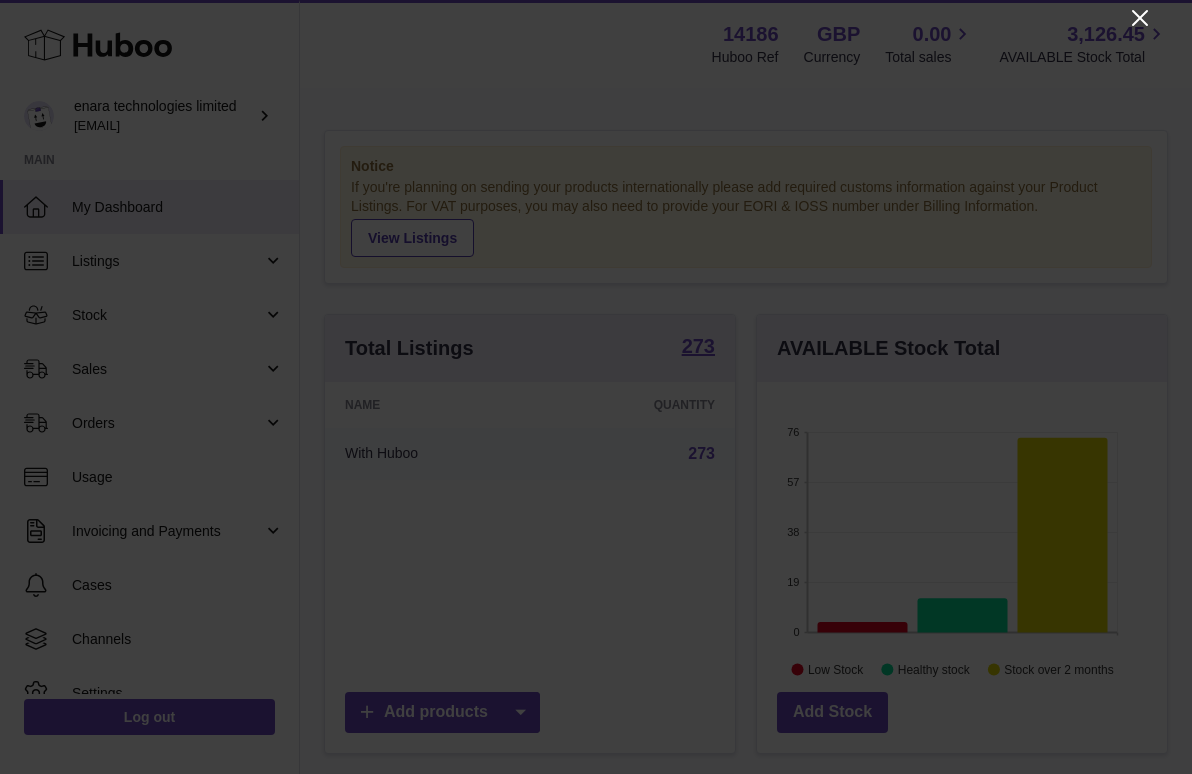 click 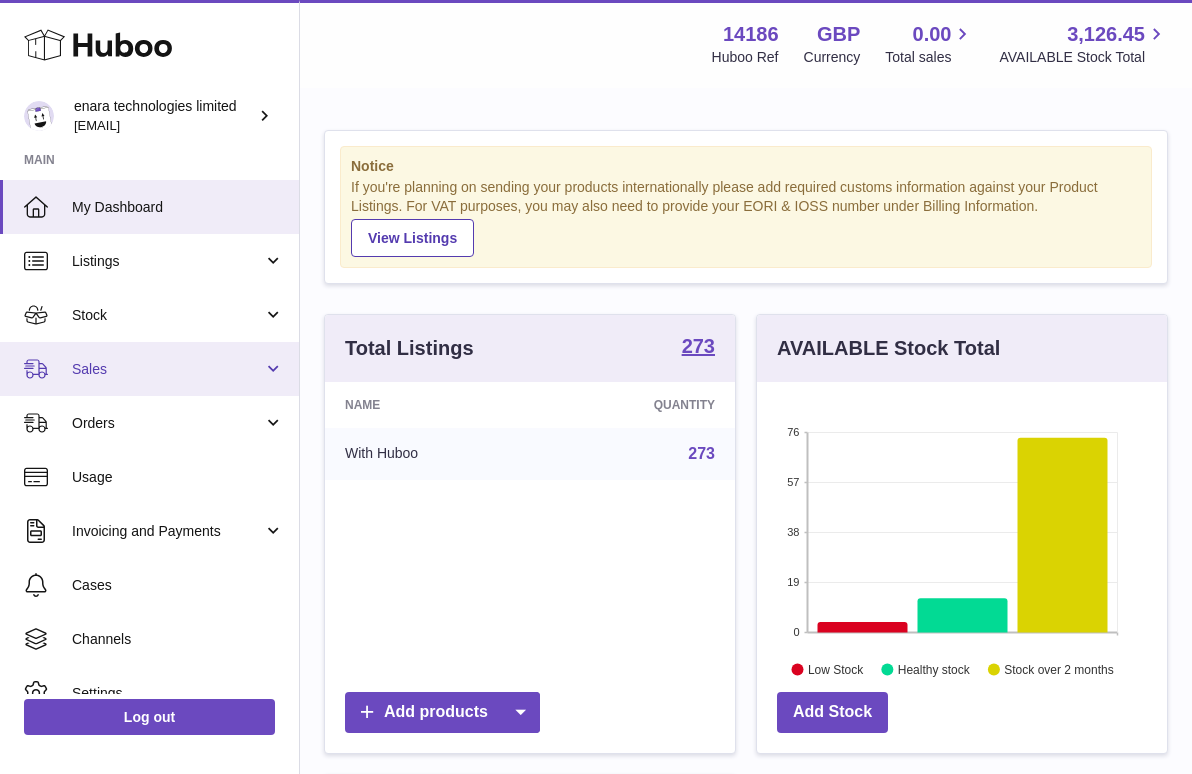 click on "Sales" at bounding box center [167, 369] 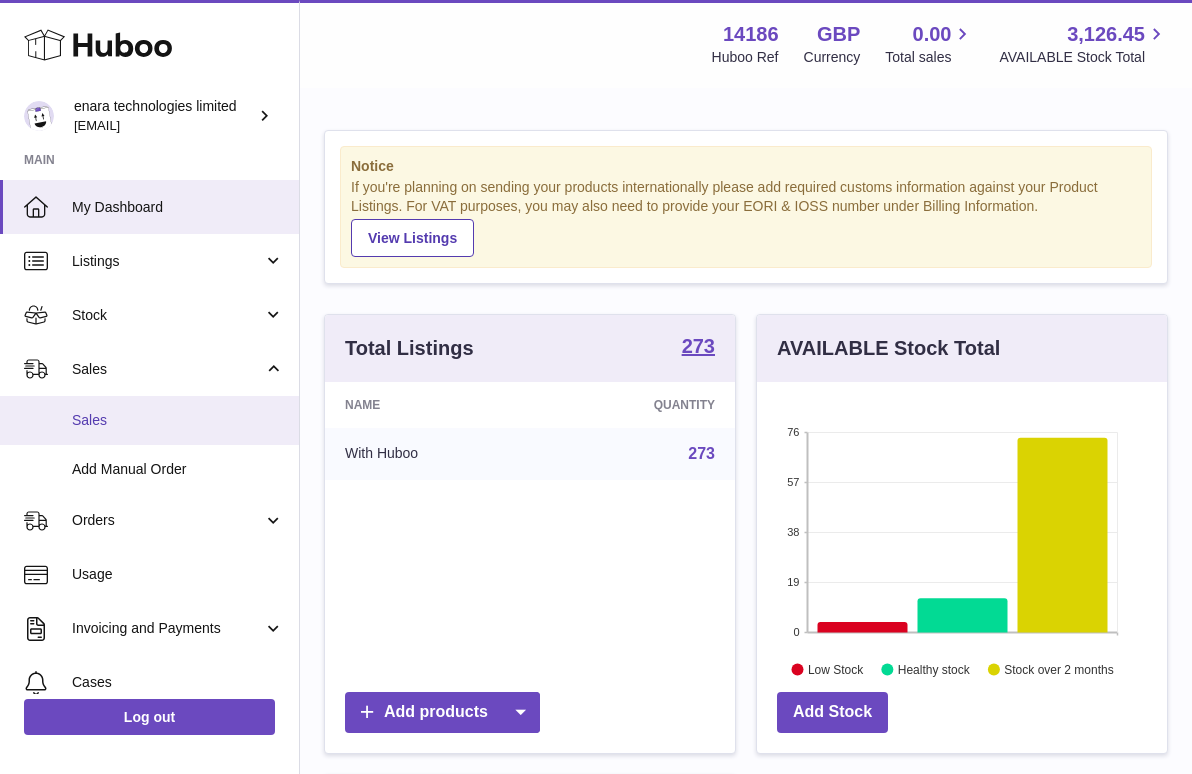 click on "Sales" at bounding box center [178, 420] 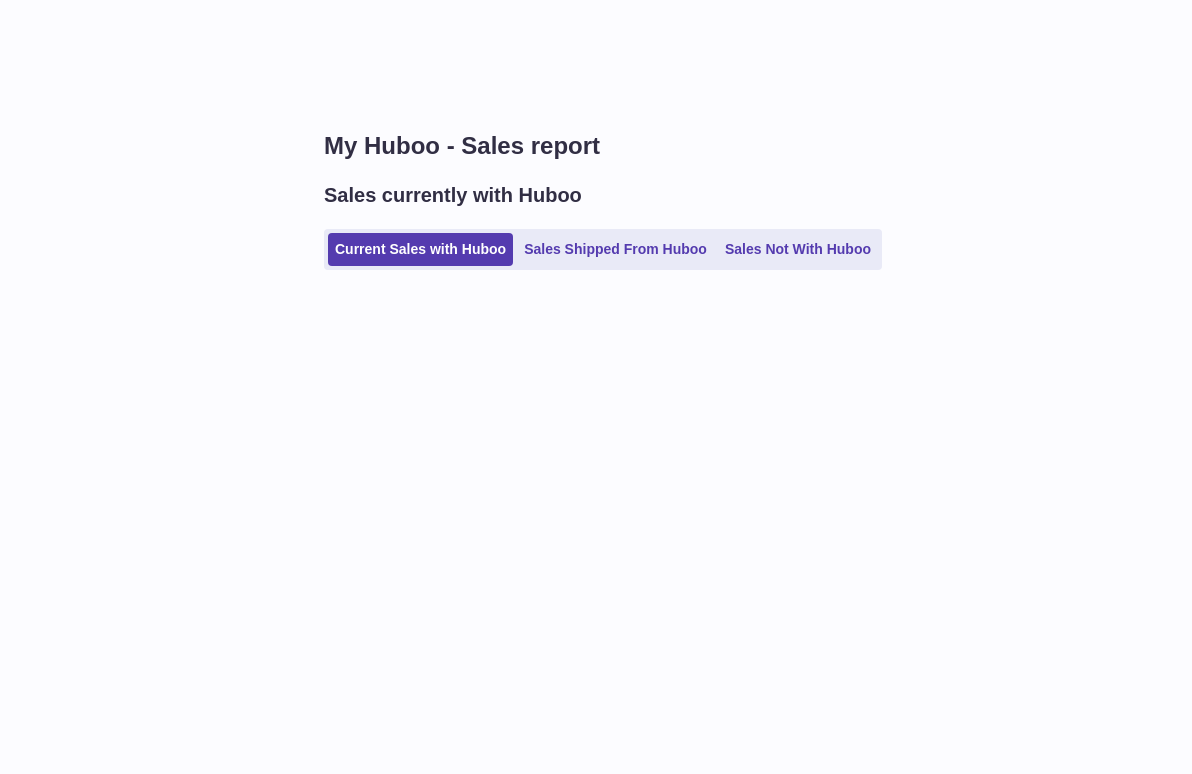 scroll, scrollTop: 0, scrollLeft: 0, axis: both 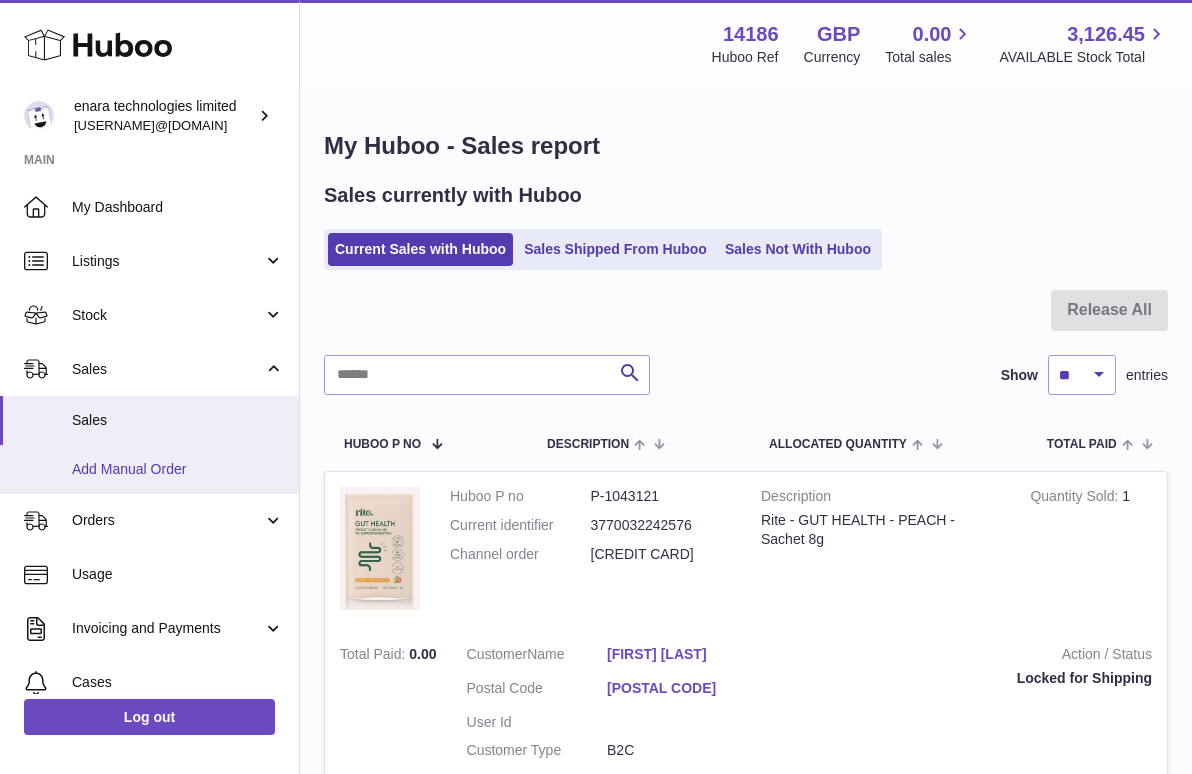 click on "Add Manual Order" at bounding box center [178, 469] 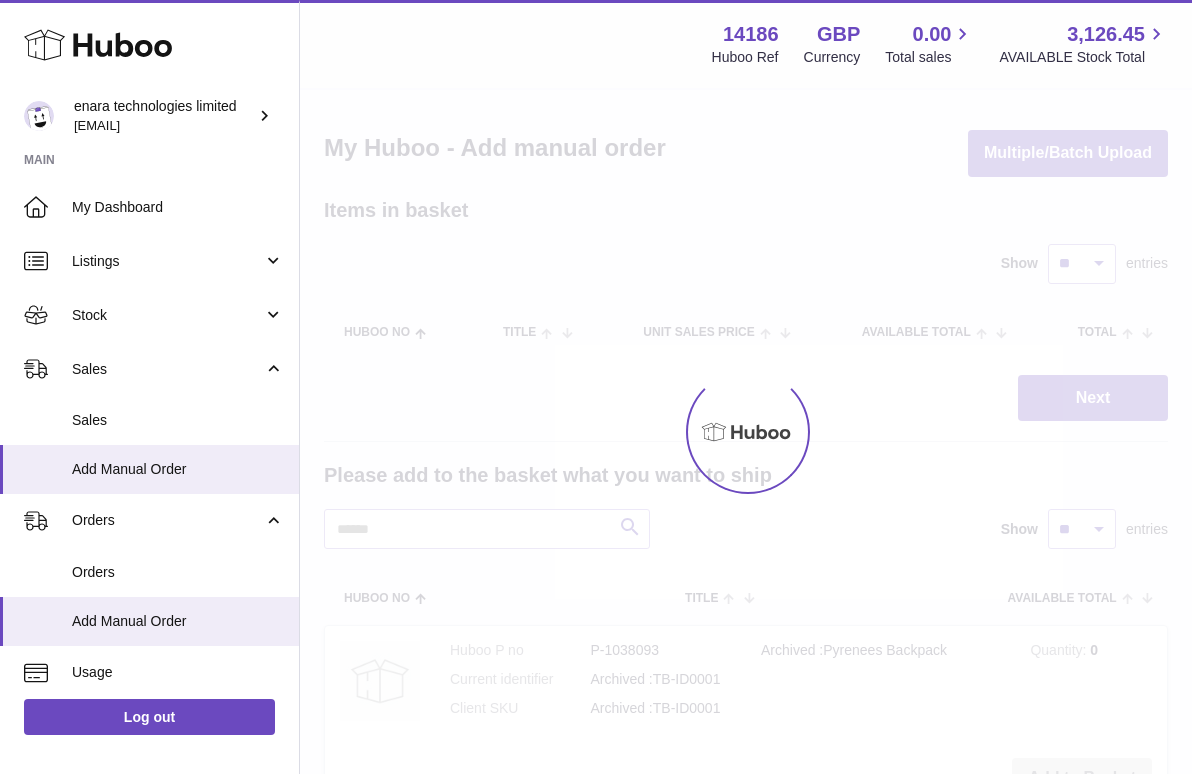 scroll, scrollTop: 0, scrollLeft: 0, axis: both 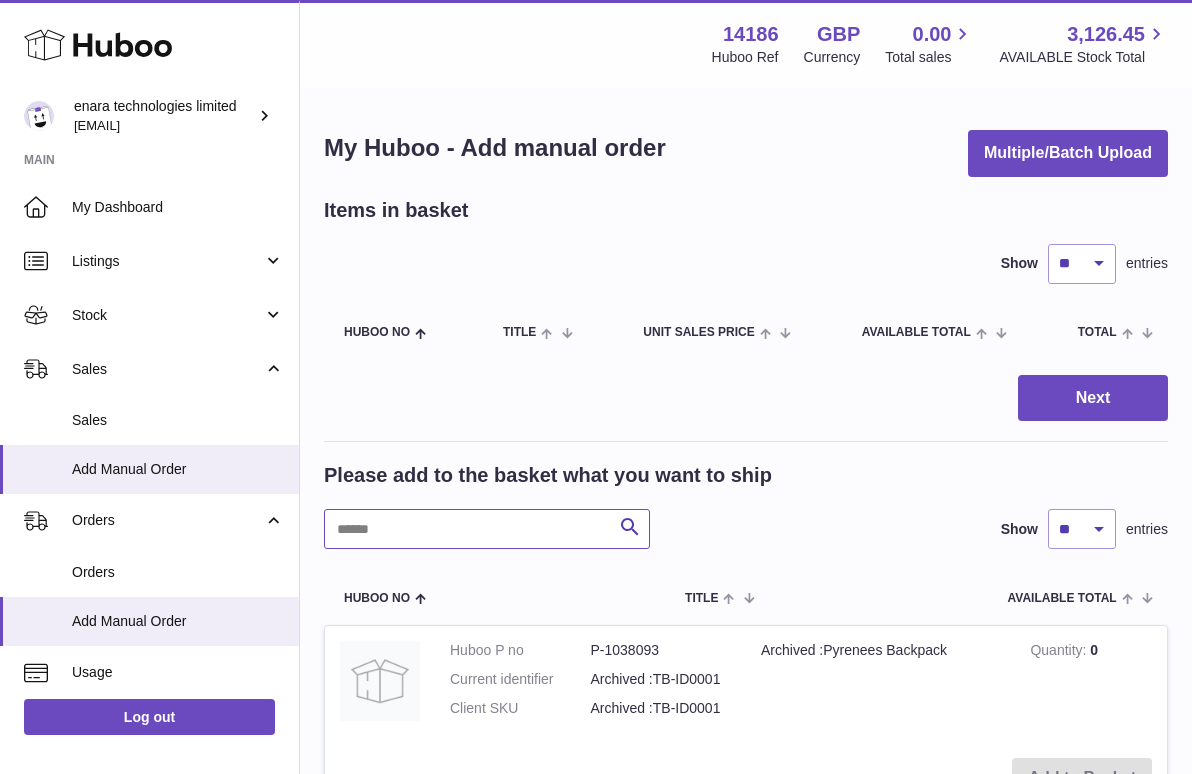 click at bounding box center [487, 529] 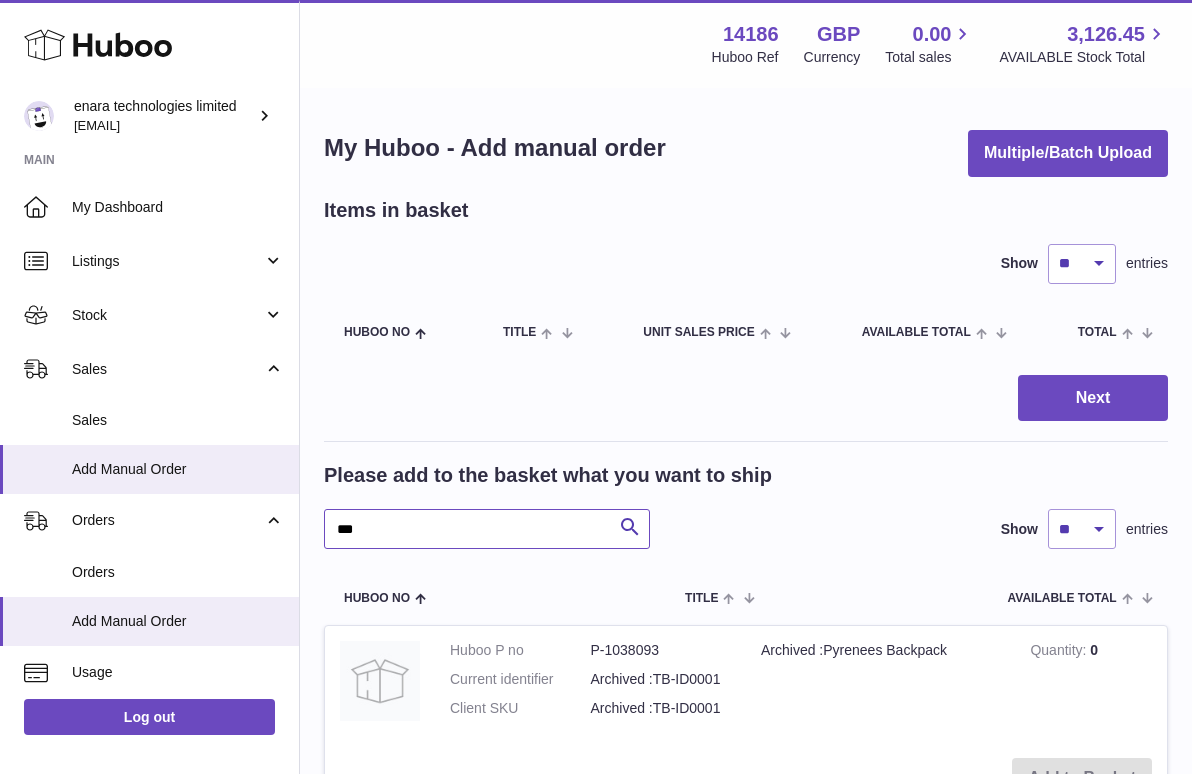 type on "***" 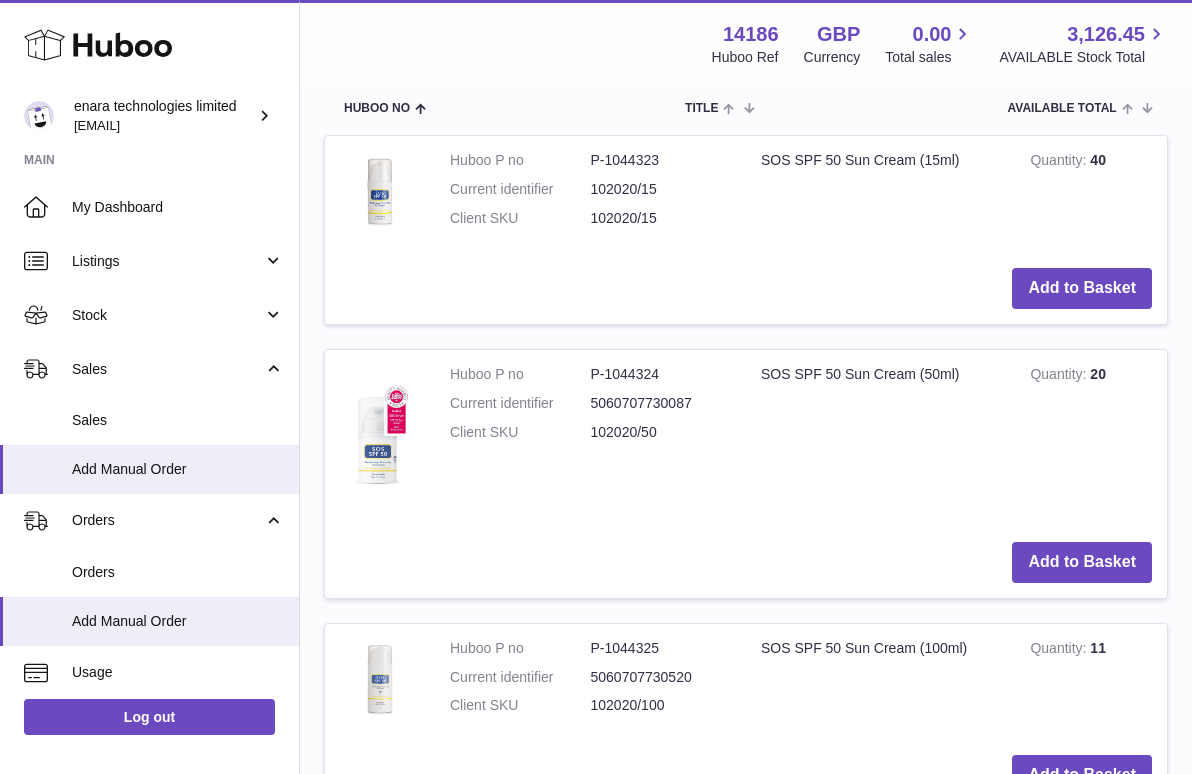 scroll, scrollTop: 552, scrollLeft: 0, axis: vertical 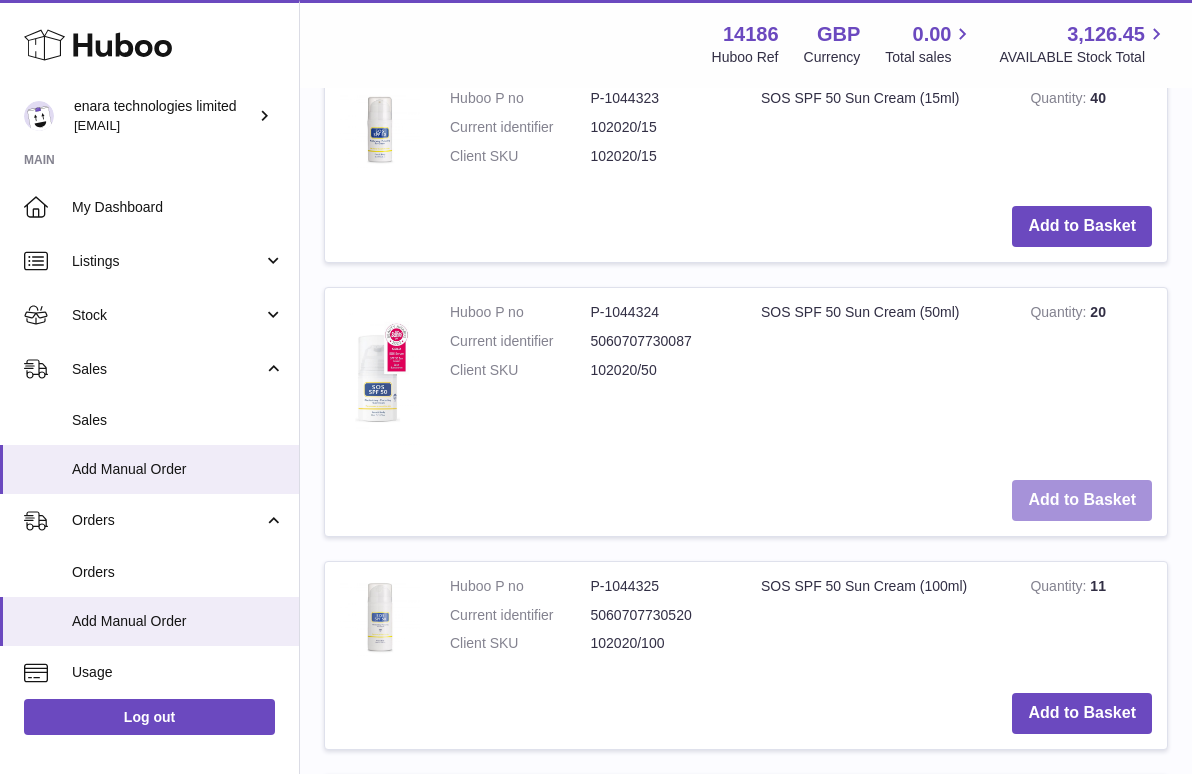 click on "Add to Basket" at bounding box center [1082, 500] 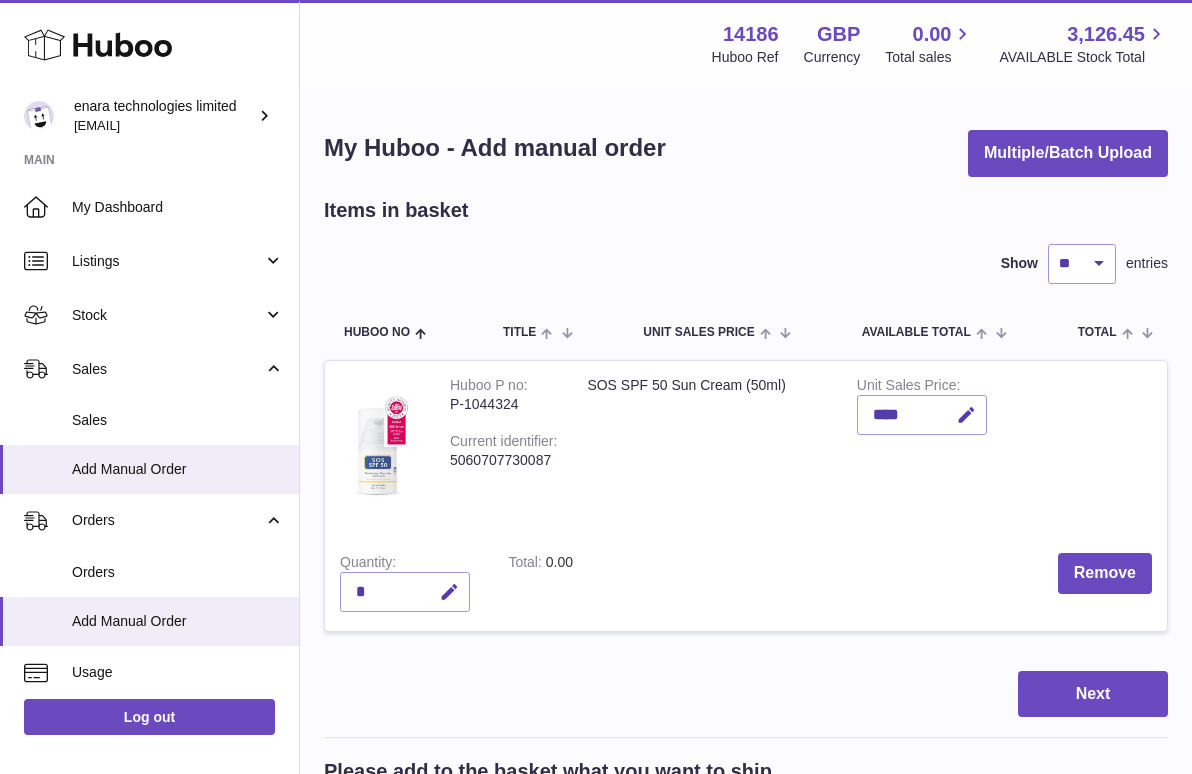 scroll, scrollTop: 0, scrollLeft: 0, axis: both 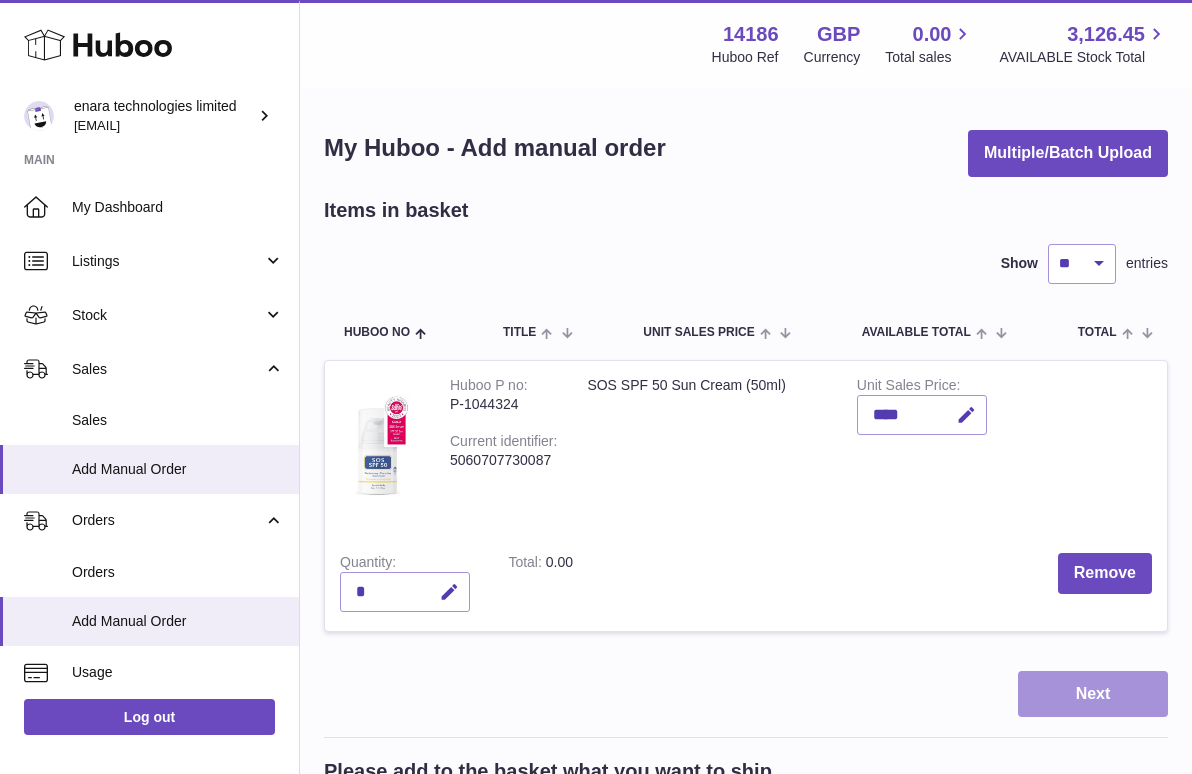 click on "Next" at bounding box center (1093, 694) 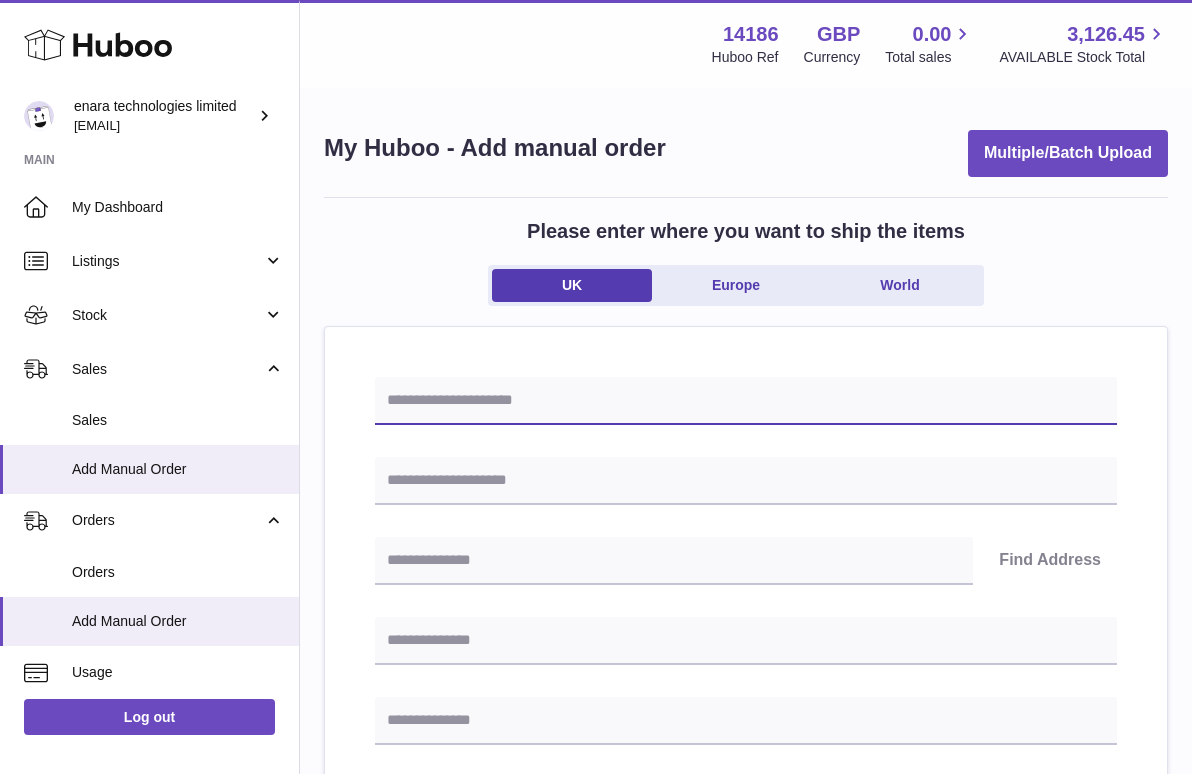click at bounding box center [746, 401] 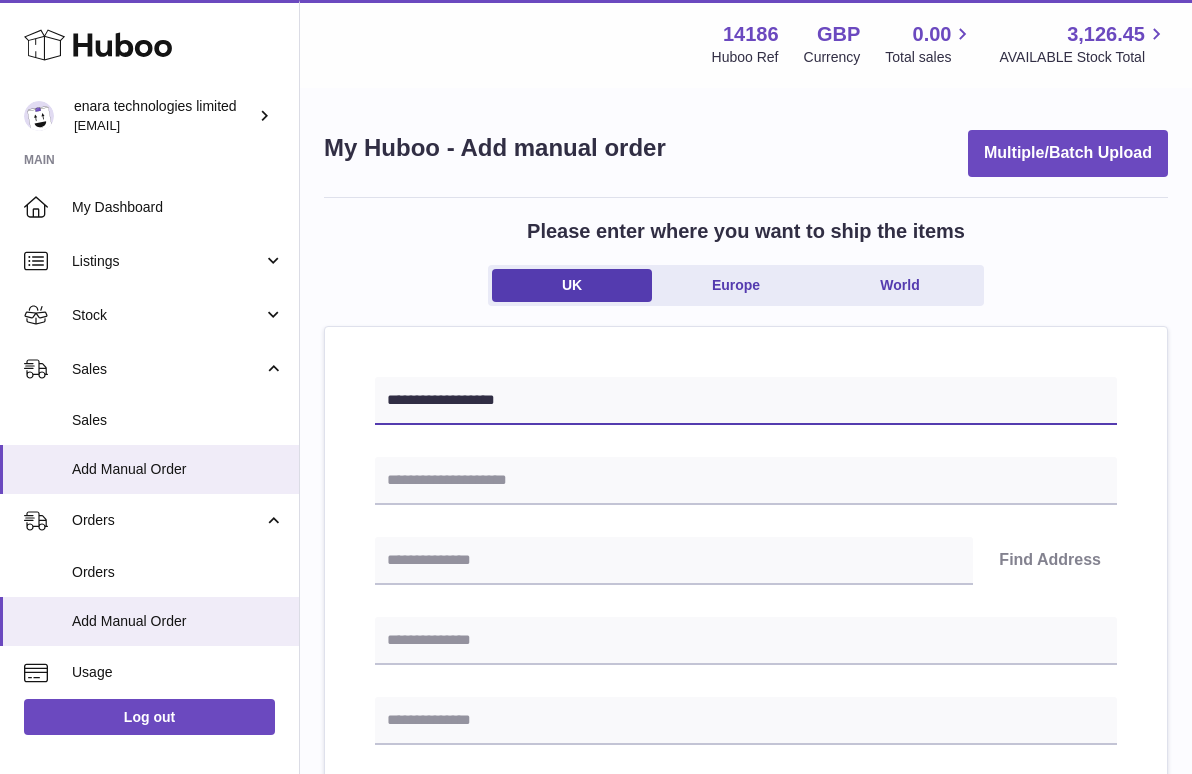 type on "**********" 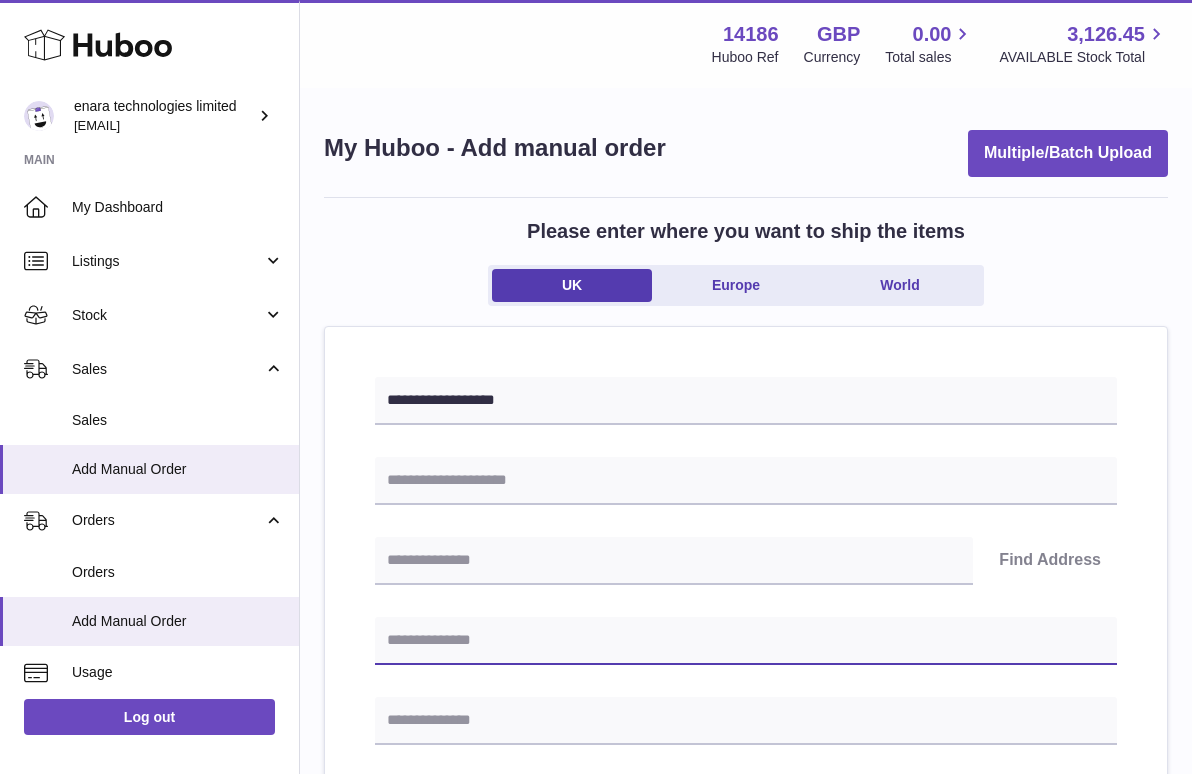 paste on "**********" 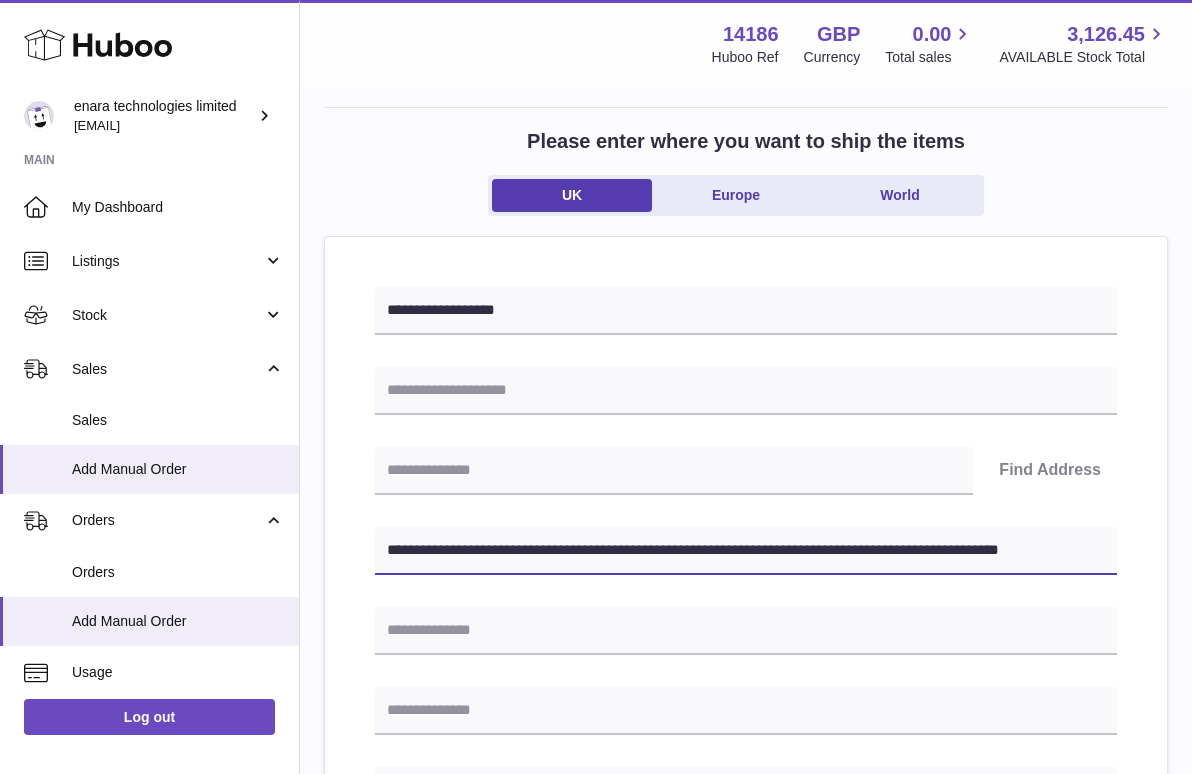 scroll, scrollTop: 126, scrollLeft: 0, axis: vertical 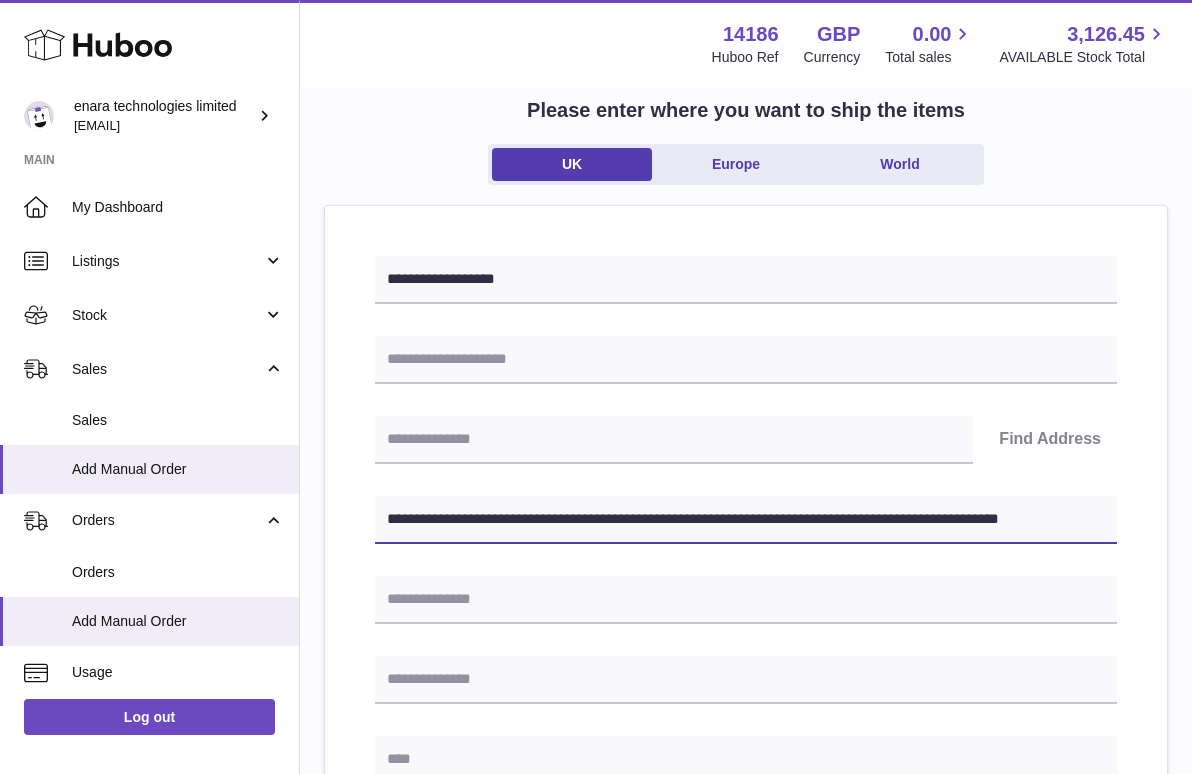 drag, startPoint x: 718, startPoint y: 634, endPoint x: 1286, endPoint y: 780, distance: 586.464 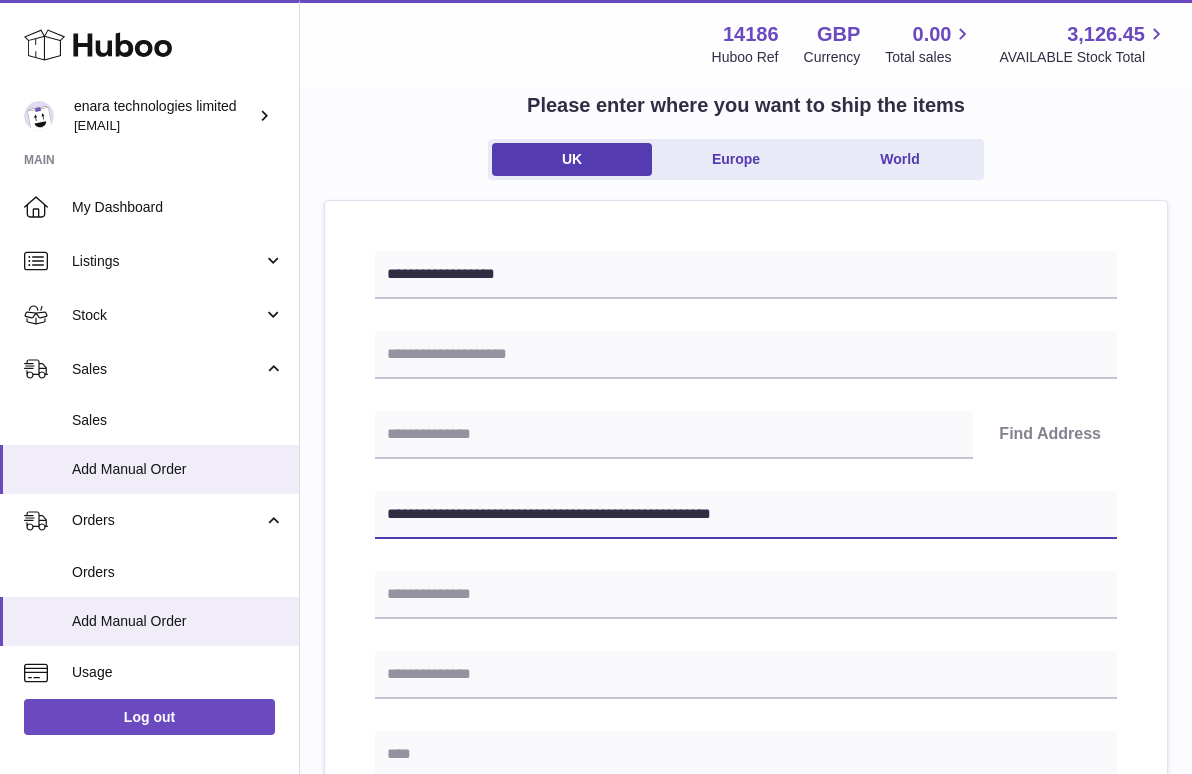 type on "**********" 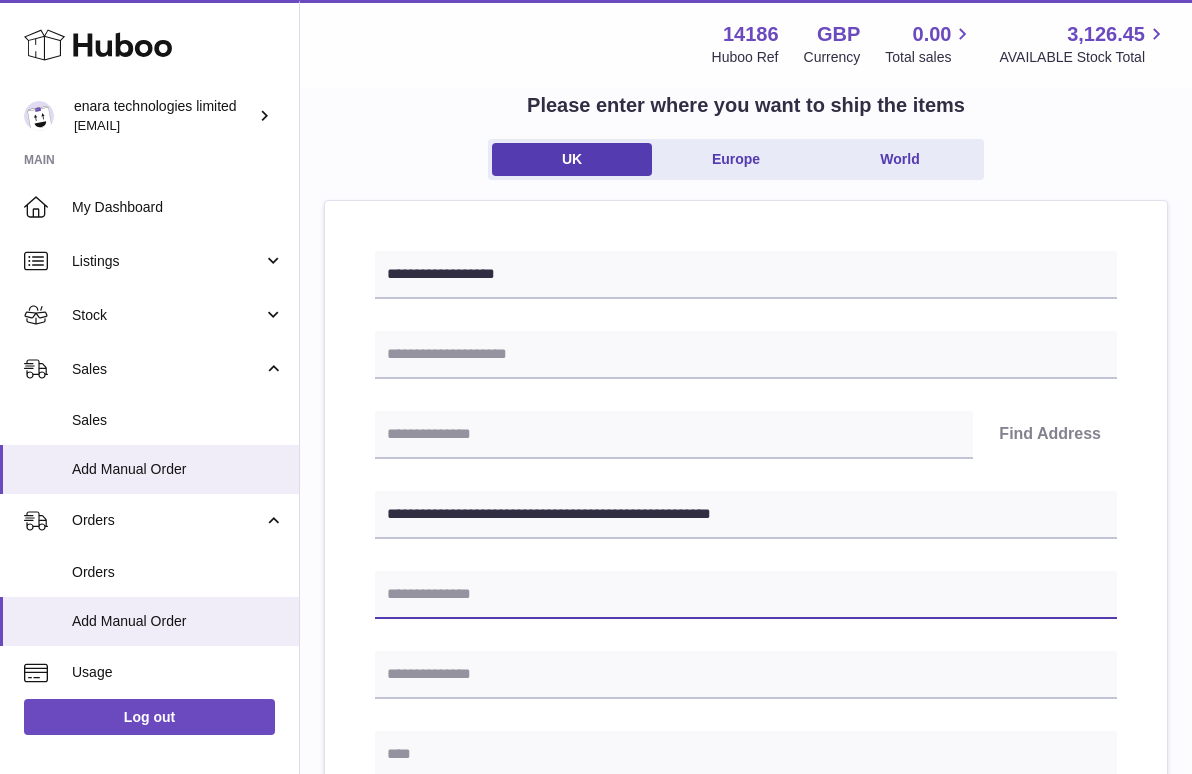 paste on "**********" 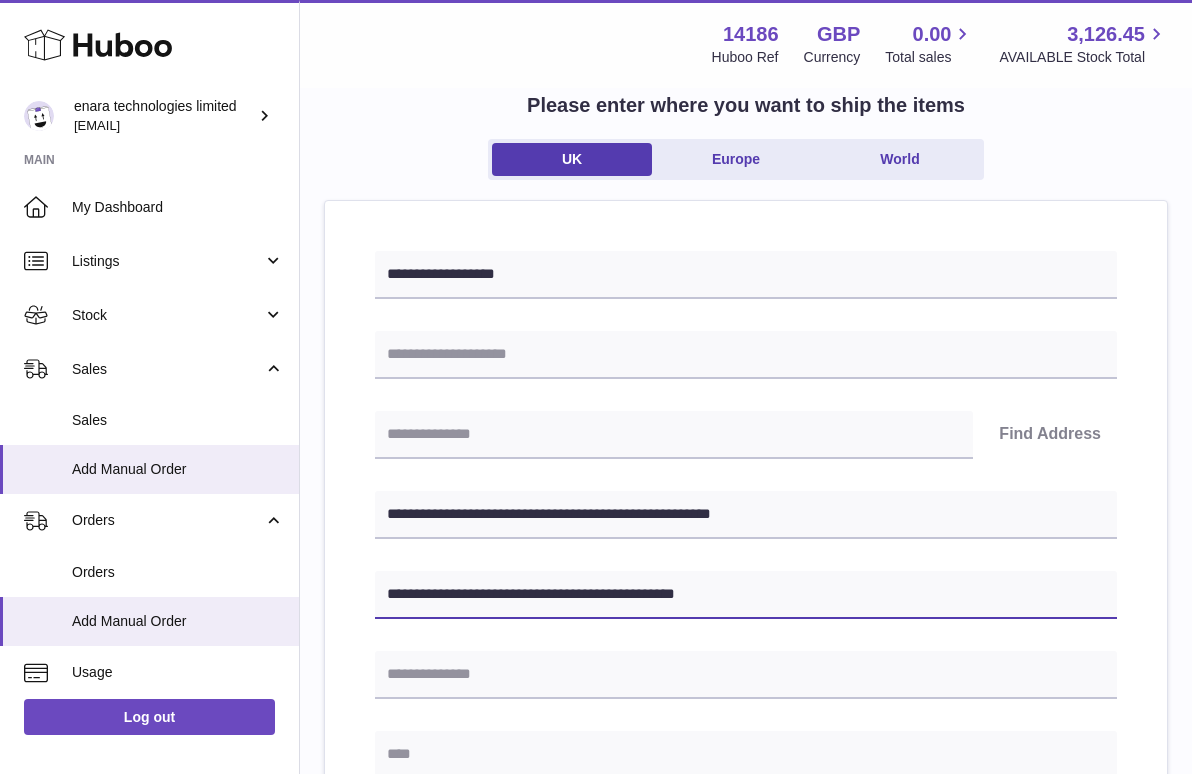 type on "**********" 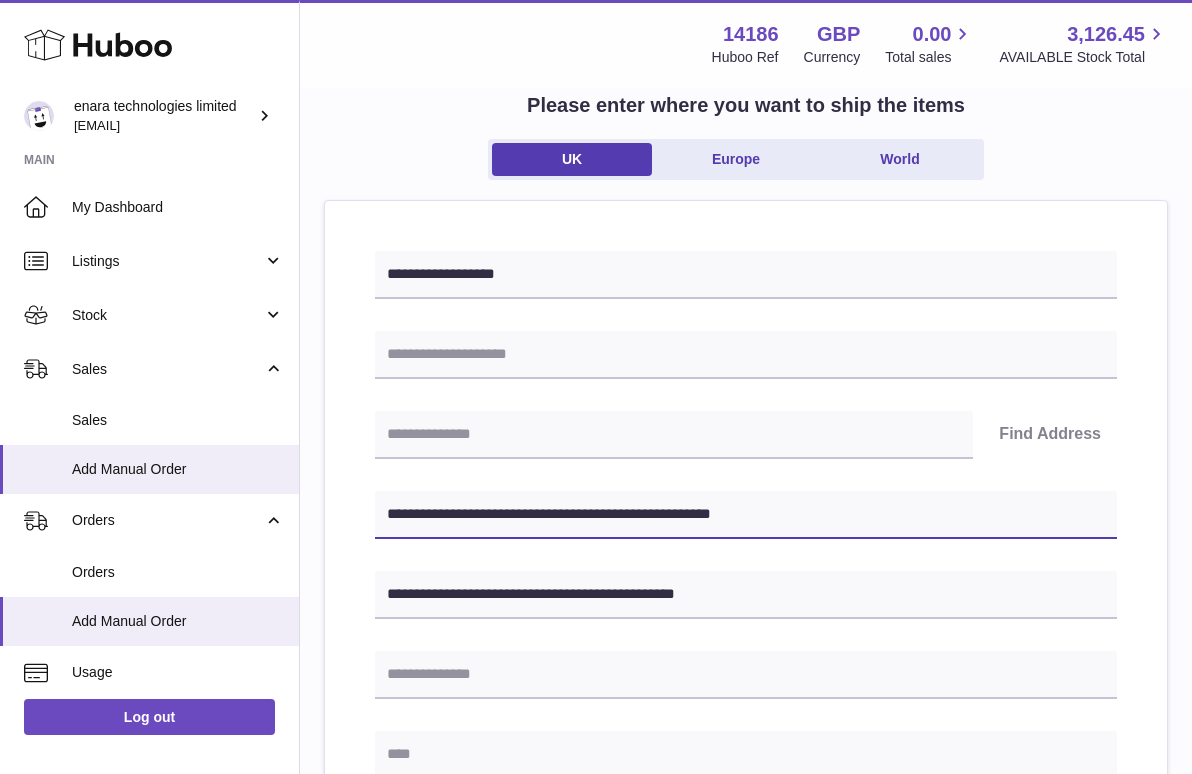 drag, startPoint x: 533, startPoint y: 508, endPoint x: 395, endPoint y: 511, distance: 138.03261 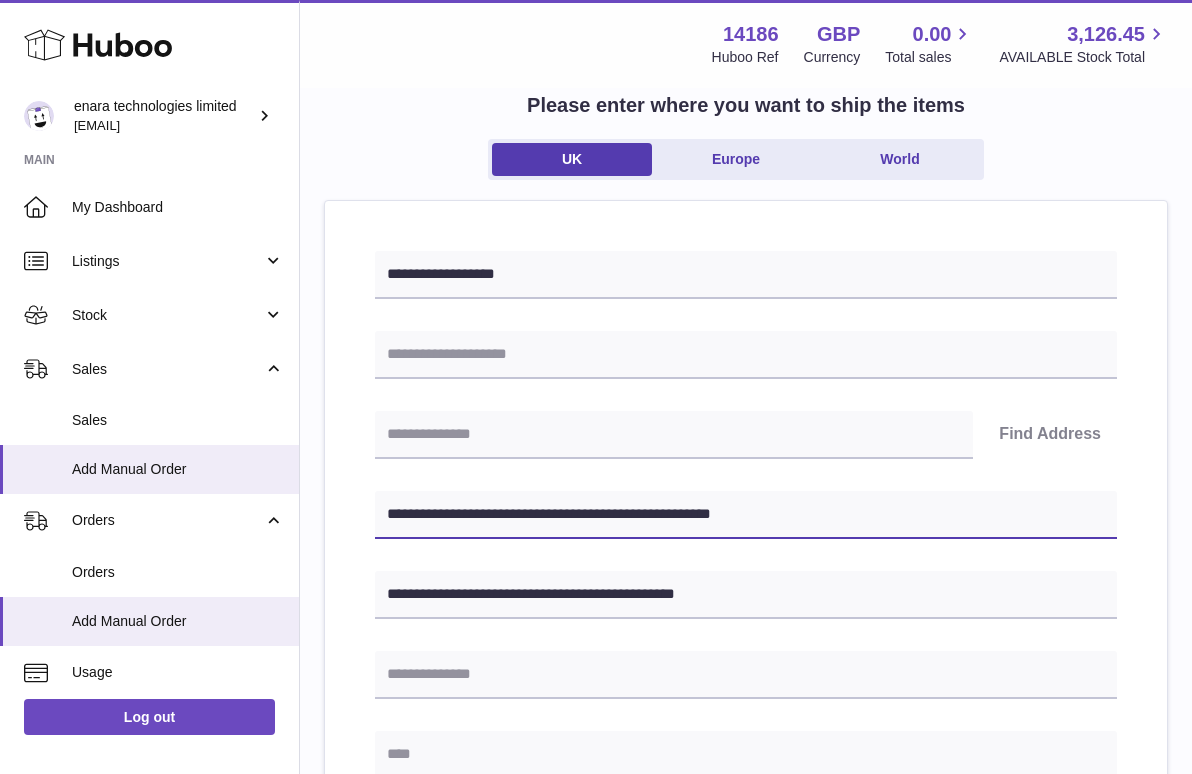 click on "**********" at bounding box center [746, 515] 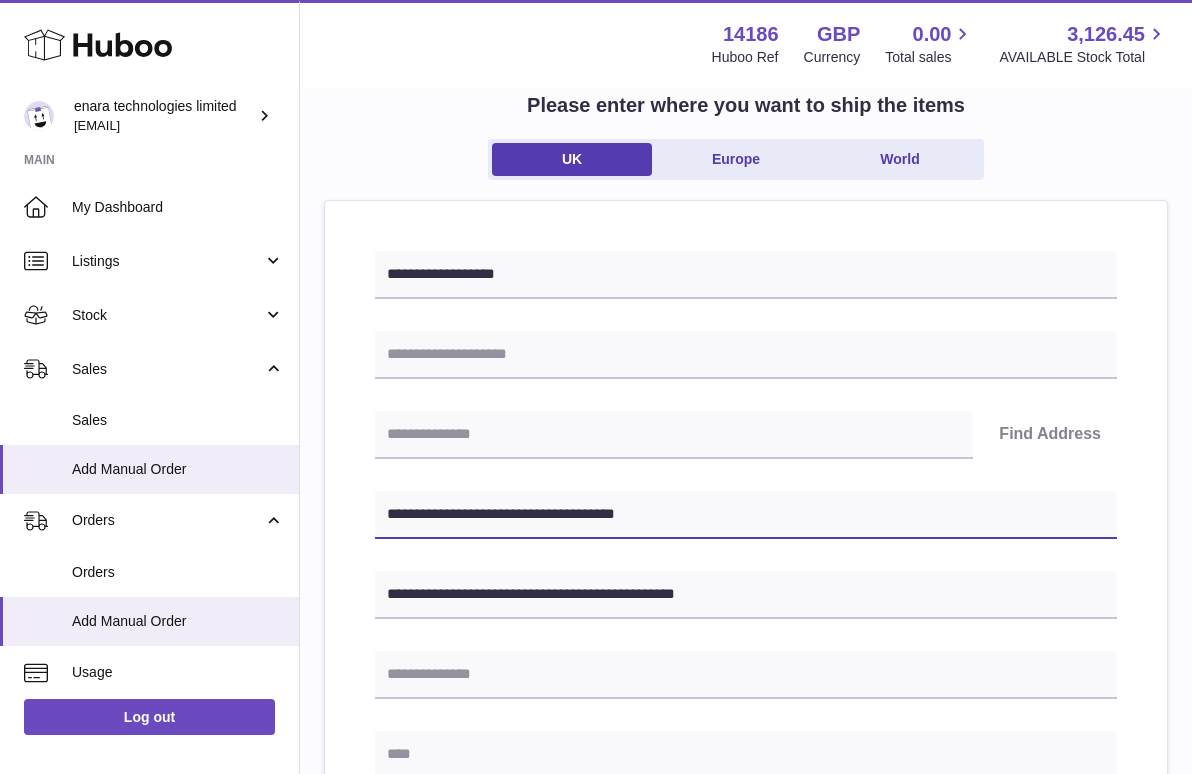 type on "**********" 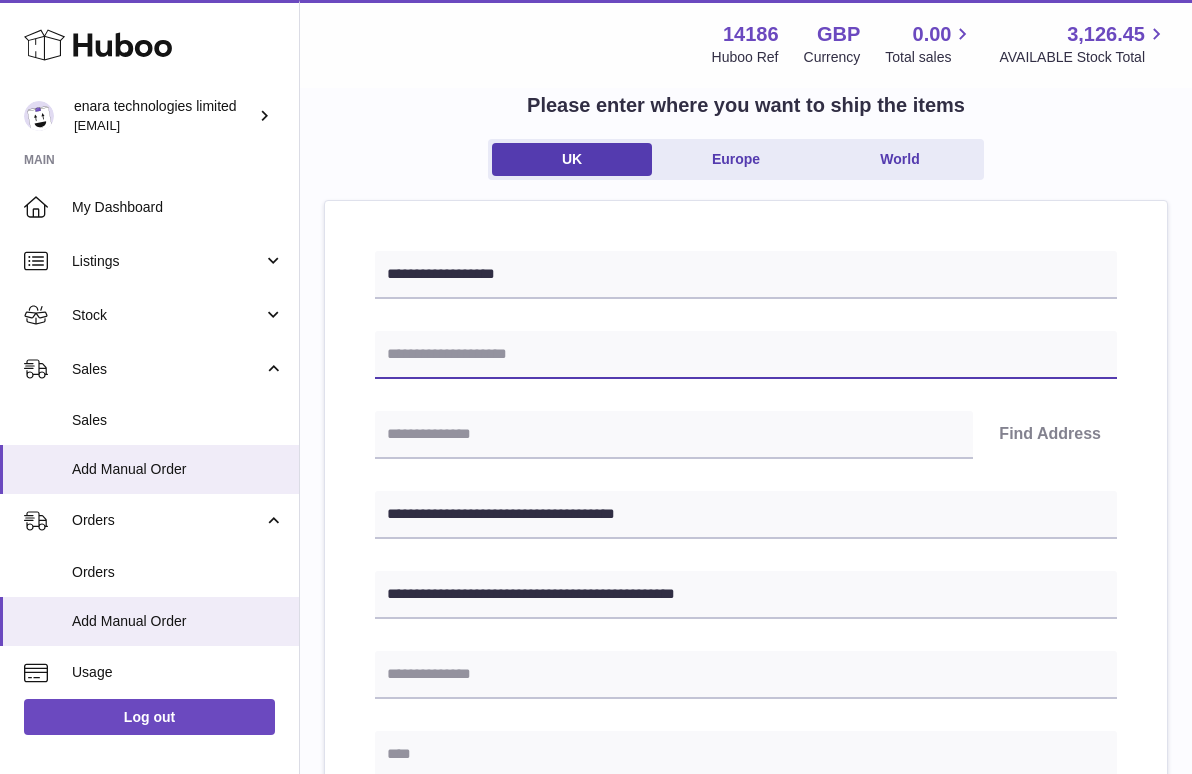 paste on "**********" 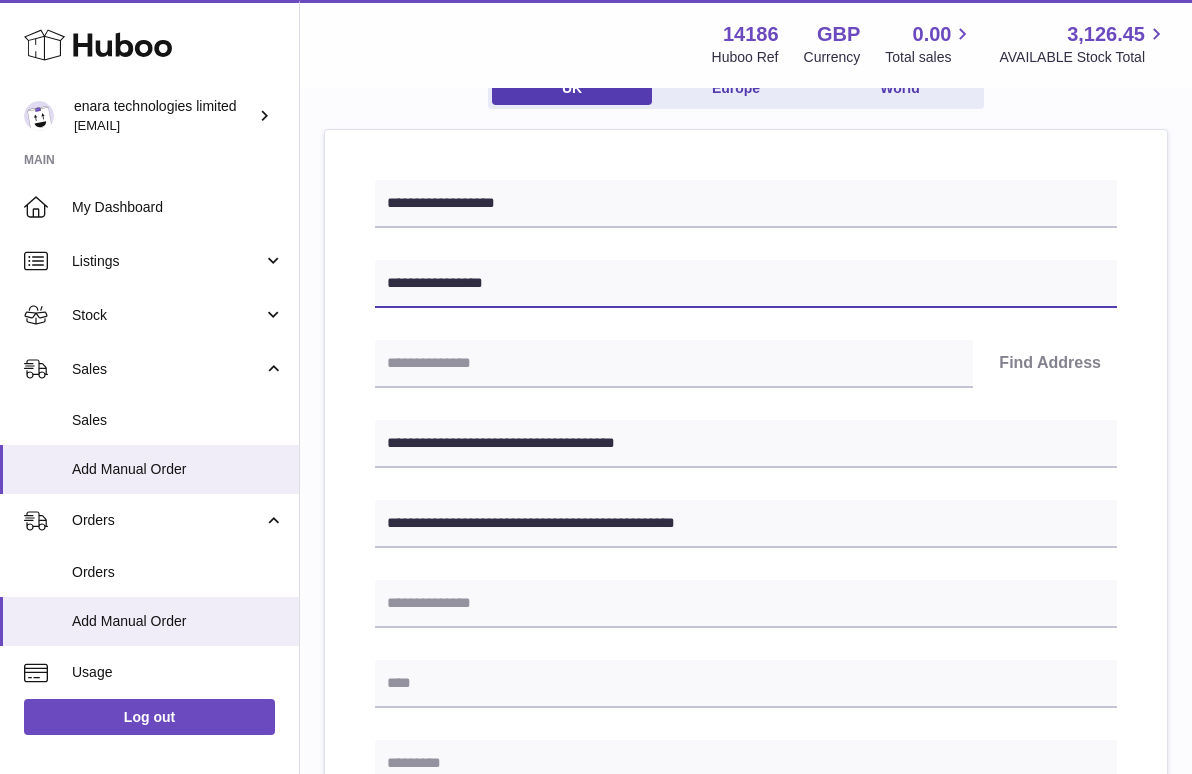 scroll, scrollTop: 225, scrollLeft: 0, axis: vertical 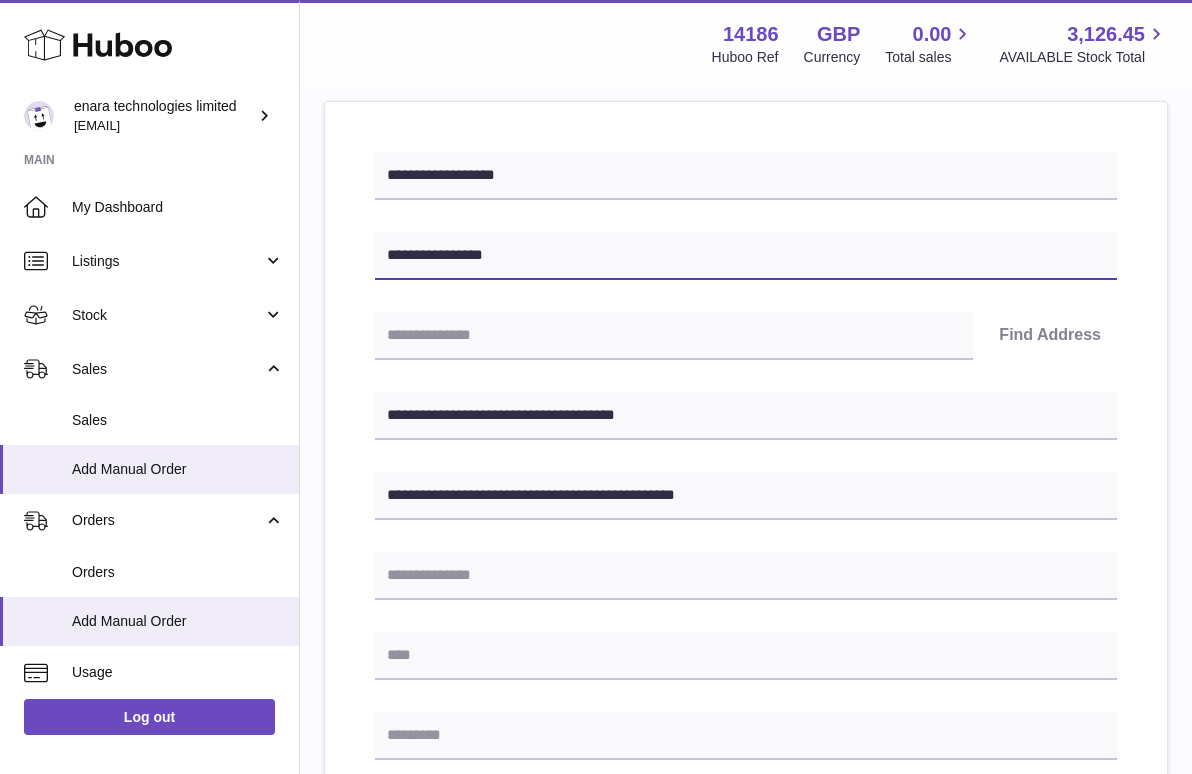 type on "**********" 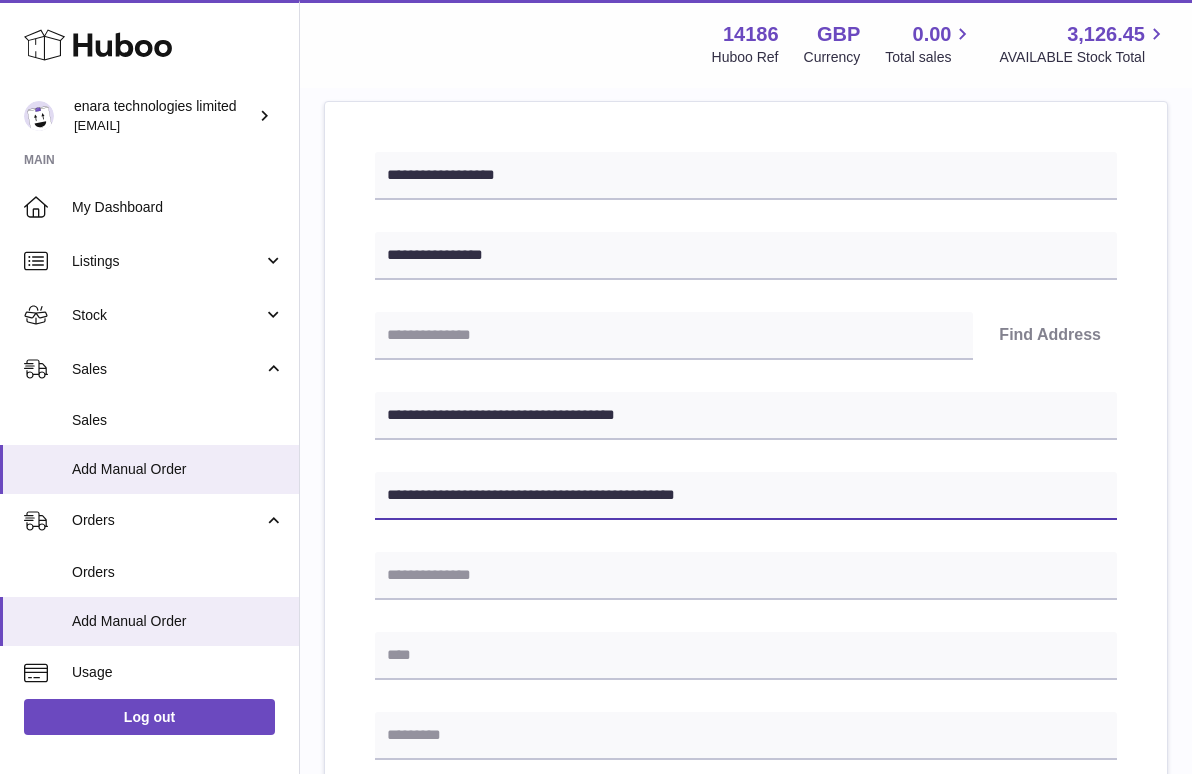 drag, startPoint x: 635, startPoint y: 491, endPoint x: 576, endPoint y: 493, distance: 59.03389 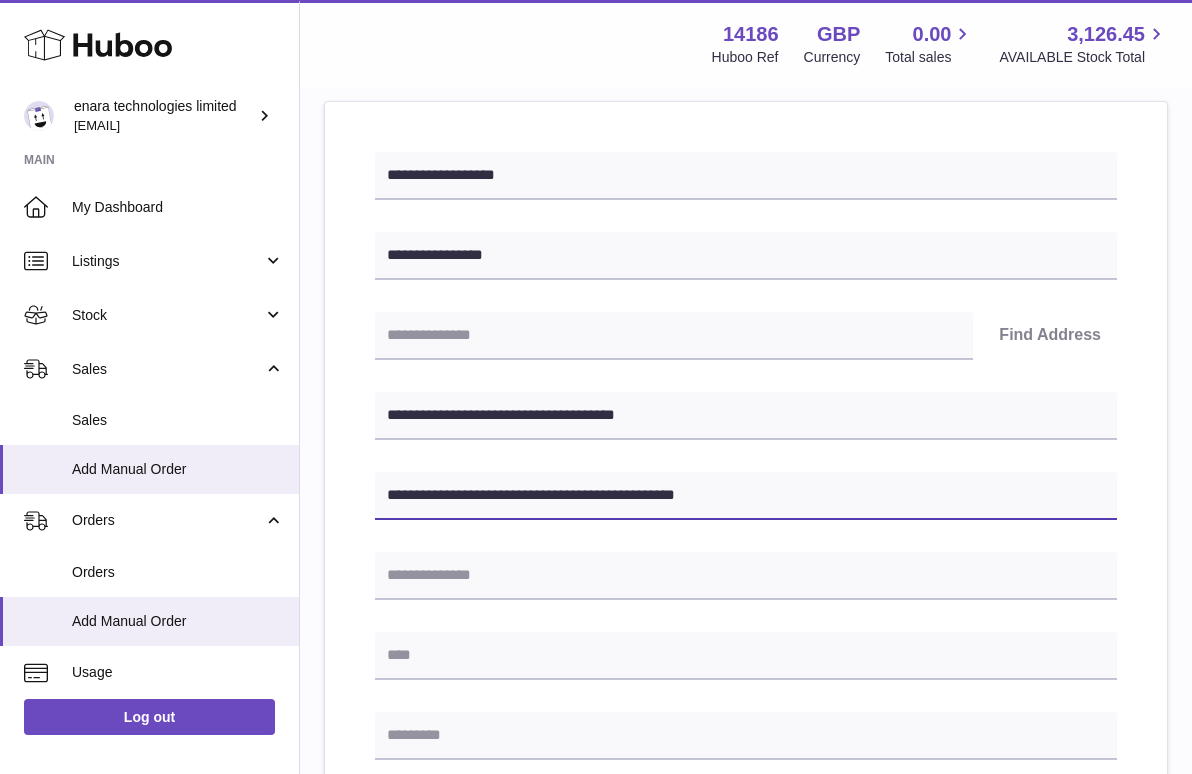 click on "**********" at bounding box center [746, 496] 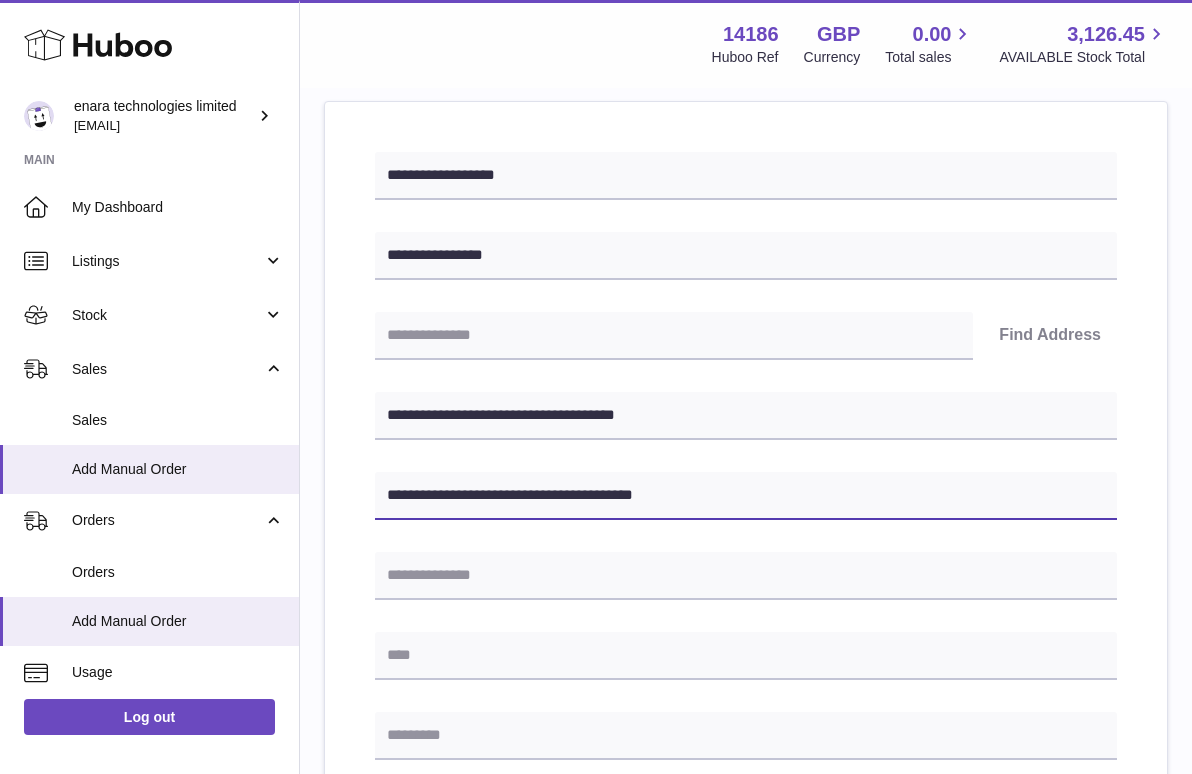 type on "**********" 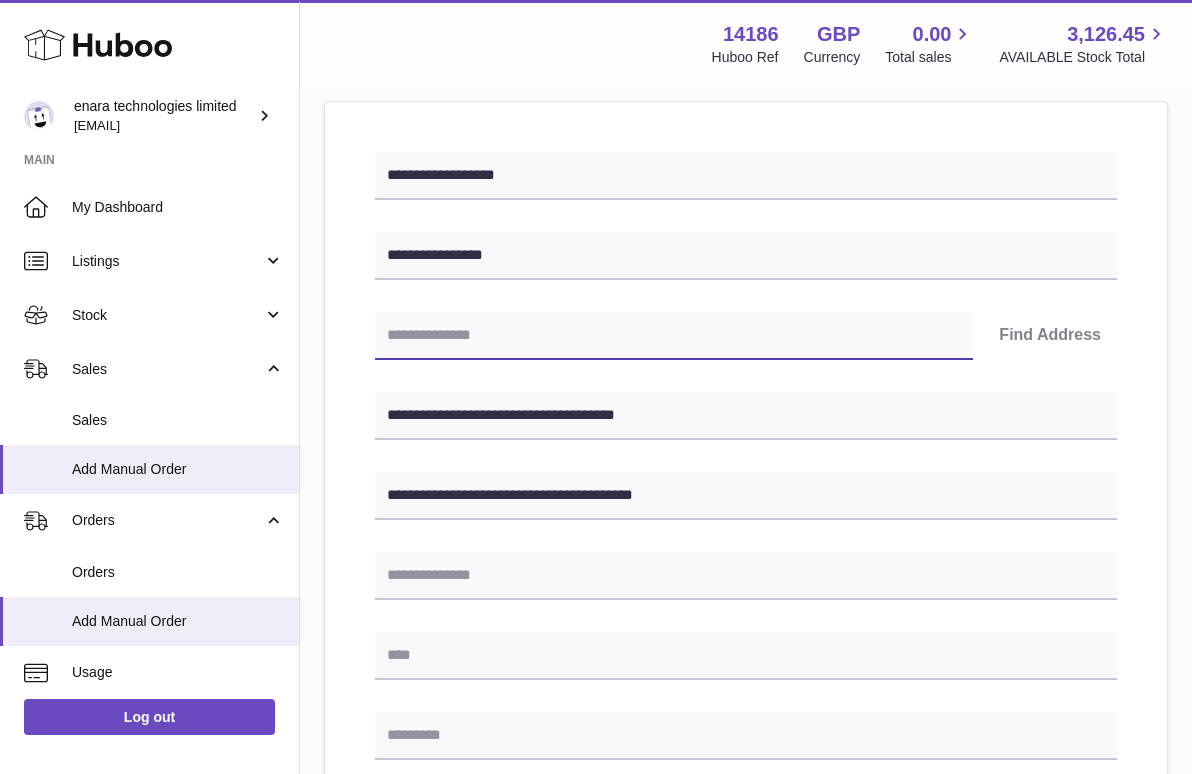 paste on "*******" 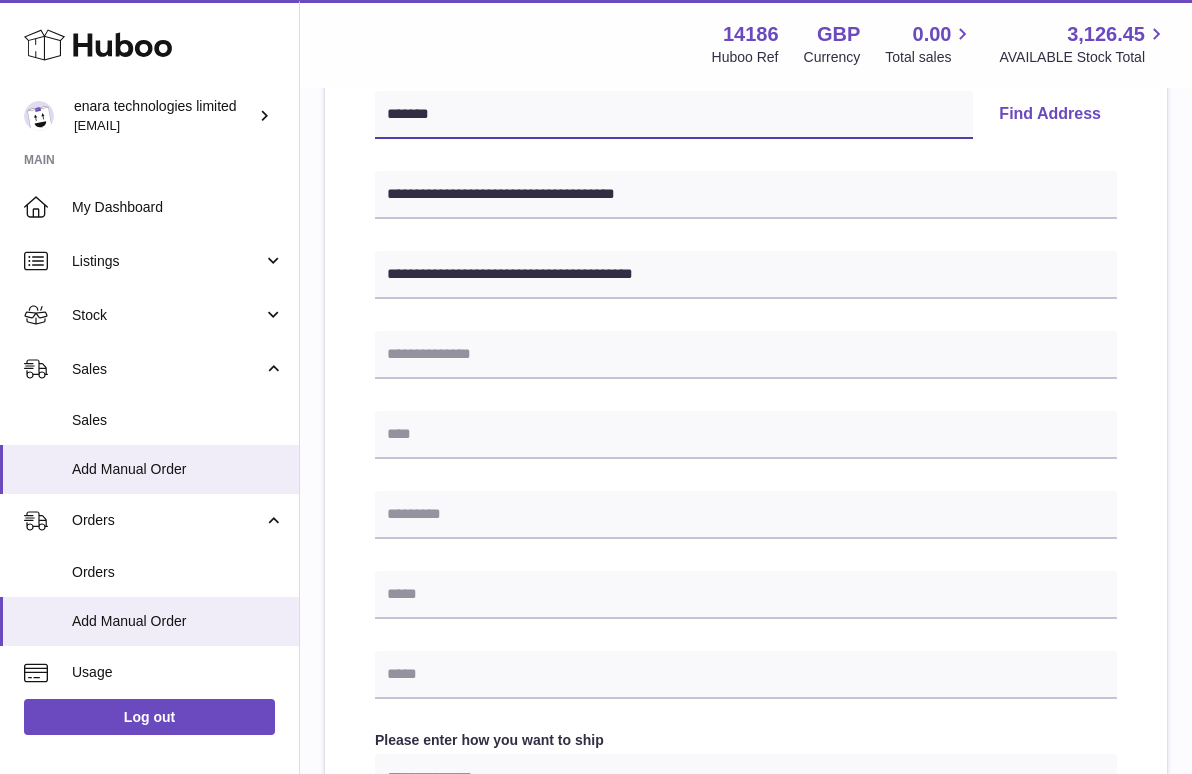 scroll, scrollTop: 456, scrollLeft: 0, axis: vertical 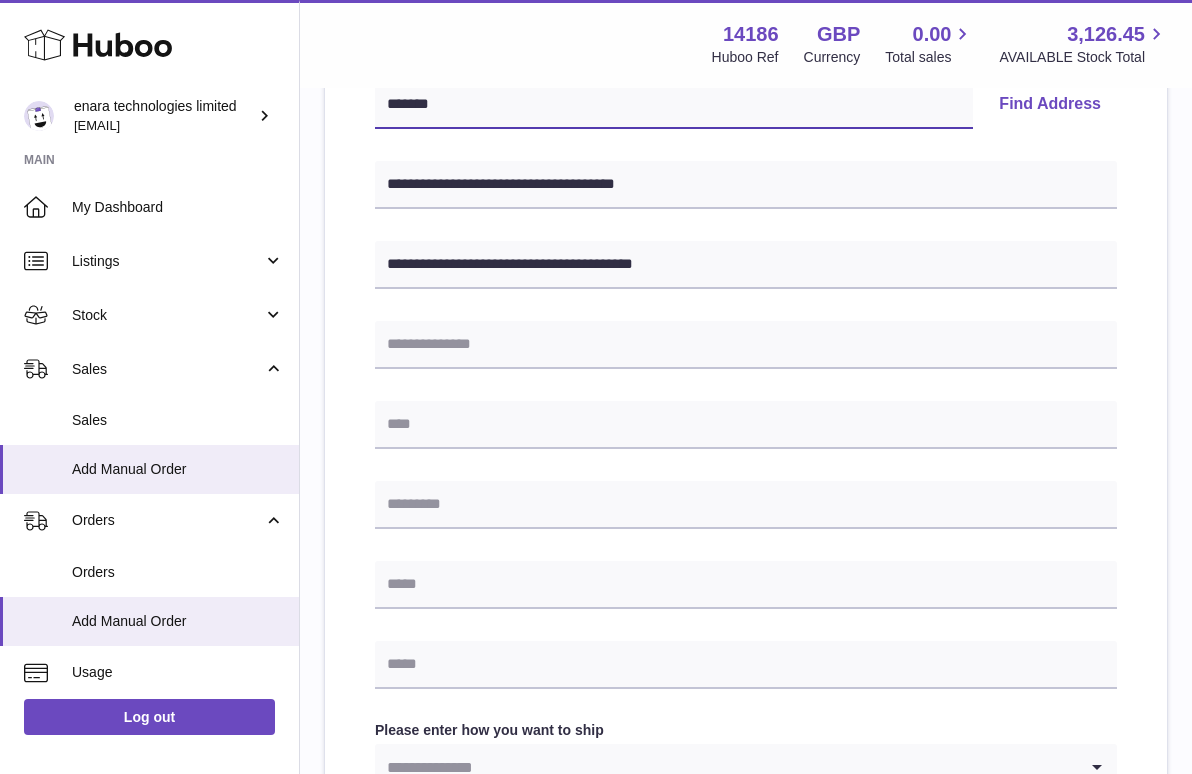 type on "*******" 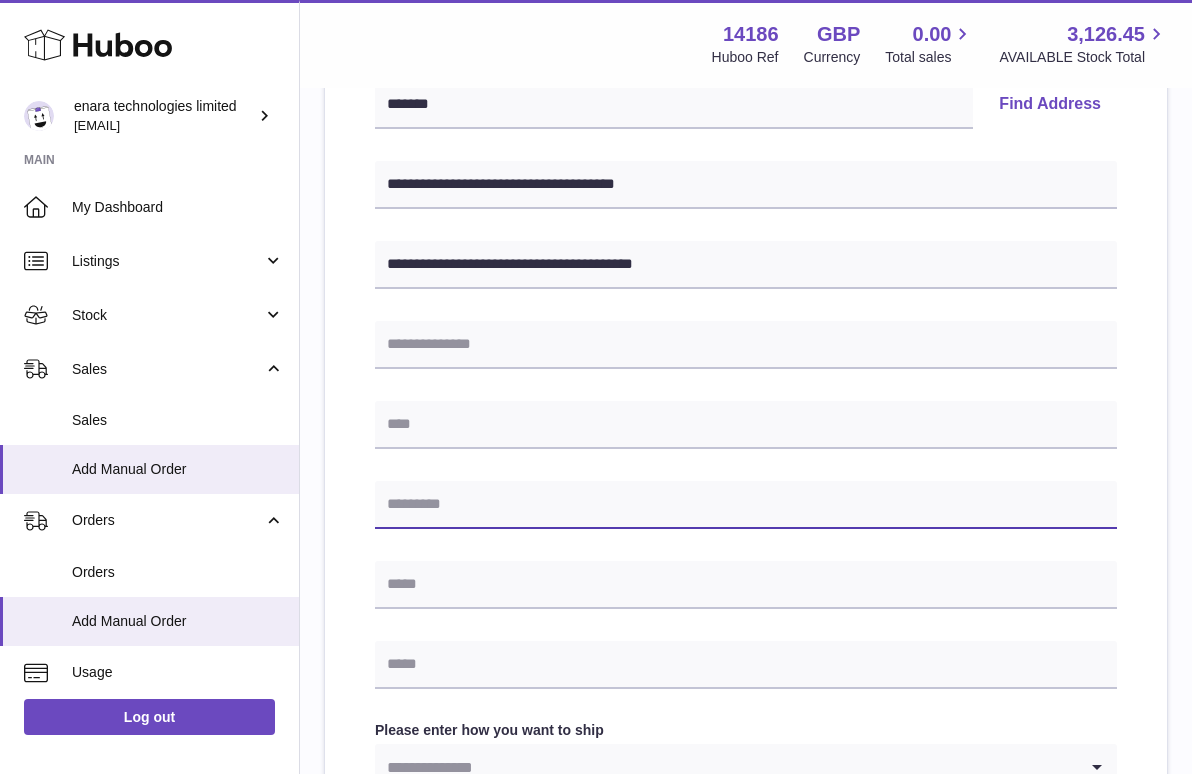 paste on "*******" 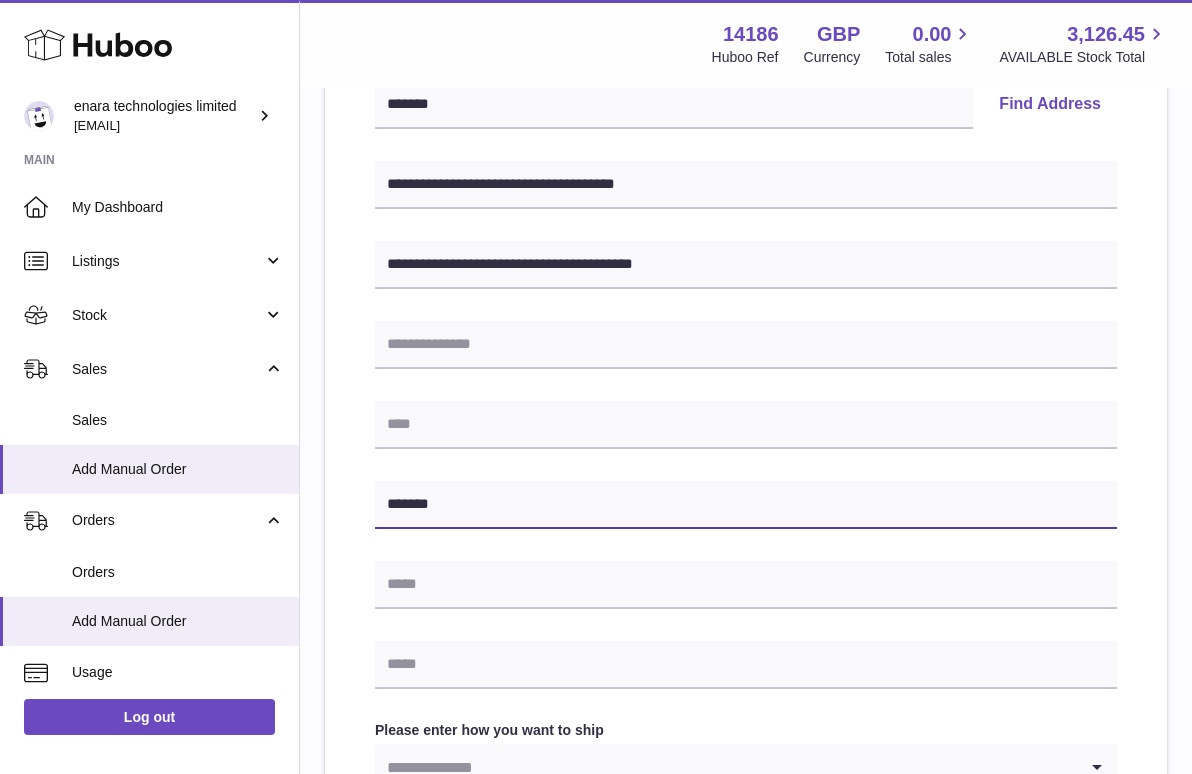 type on "*******" 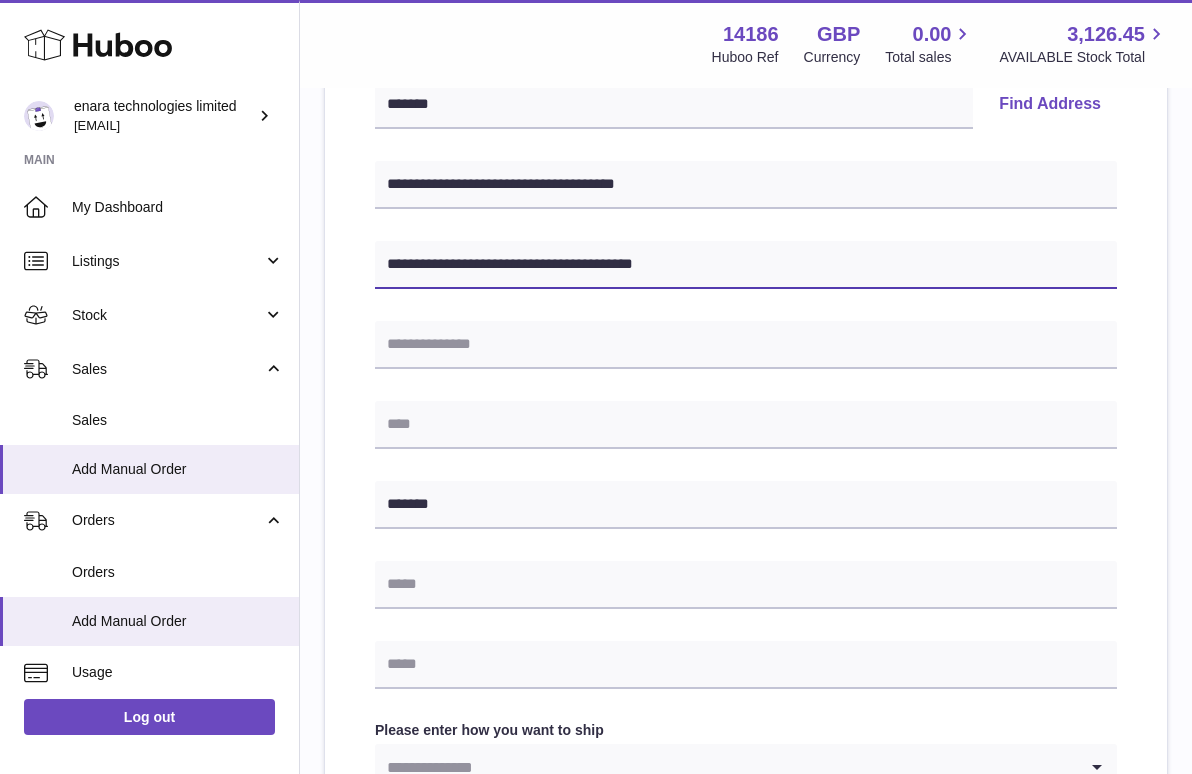 drag, startPoint x: 577, startPoint y: 263, endPoint x: 925, endPoint y: 302, distance: 350.17853 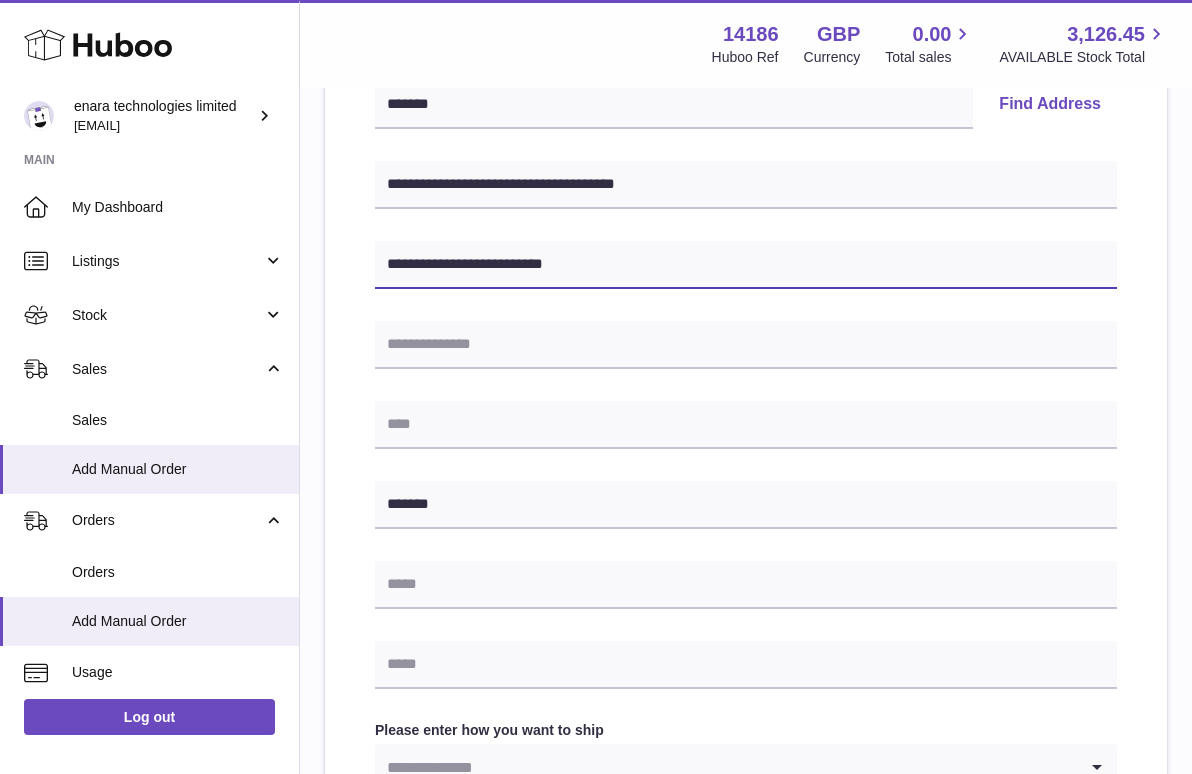 type on "**********" 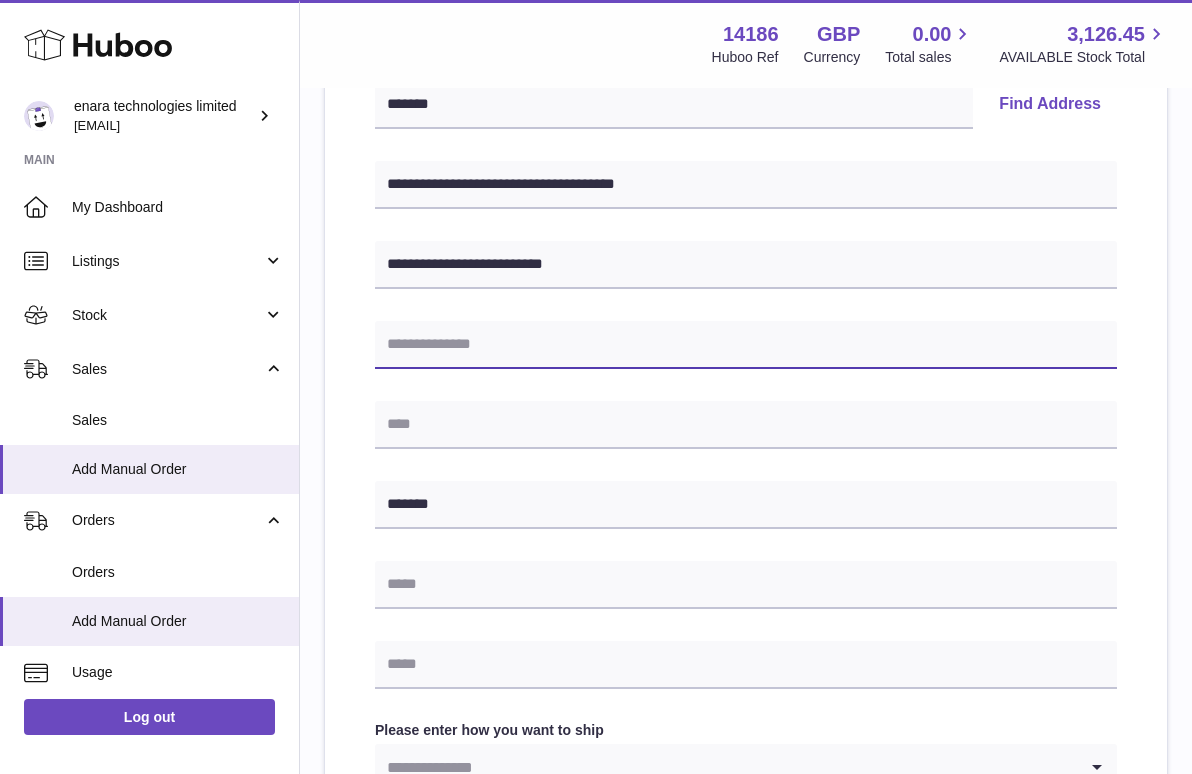 paste on "**********" 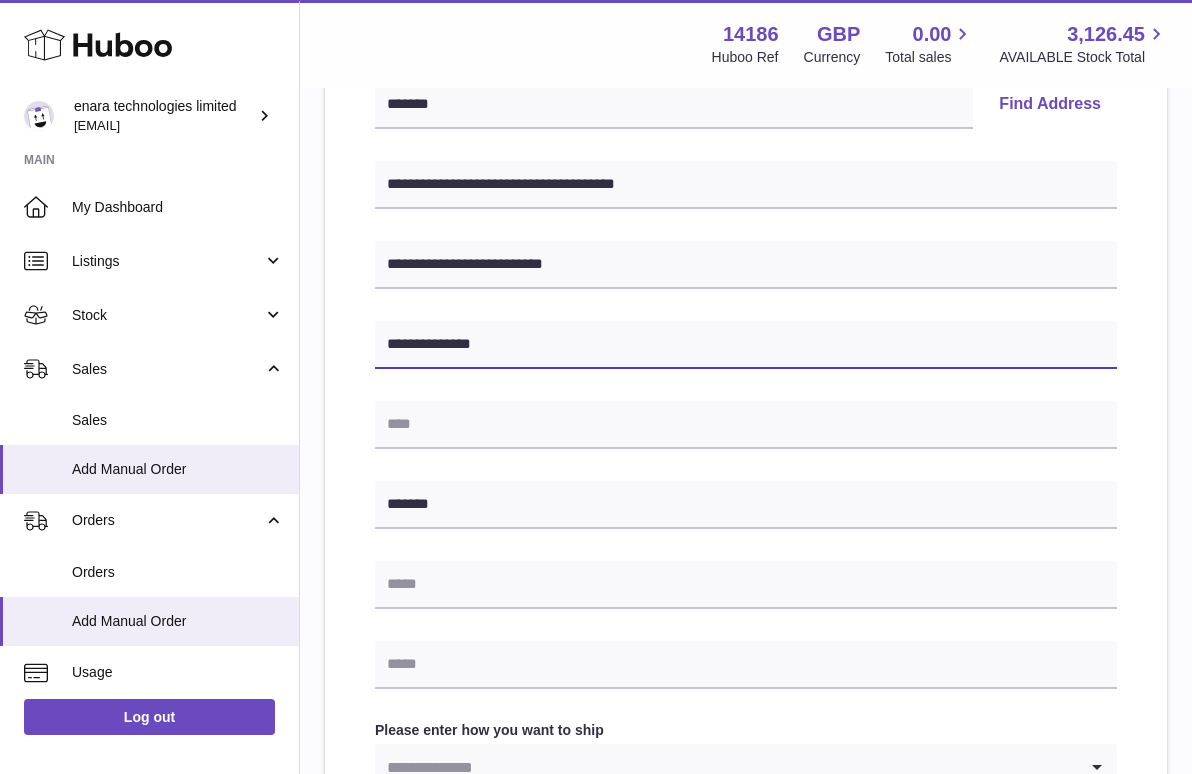 type on "**********" 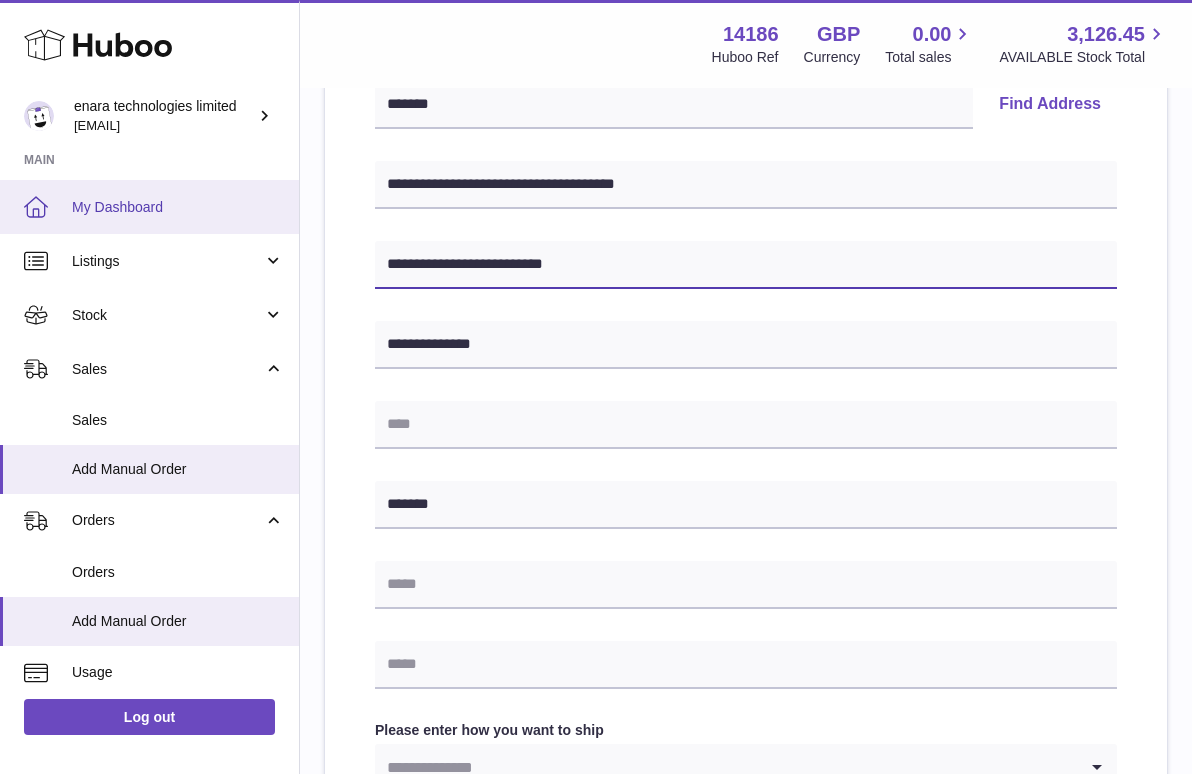 drag, startPoint x: 576, startPoint y: 258, endPoint x: 146, endPoint y: 216, distance: 432.0463 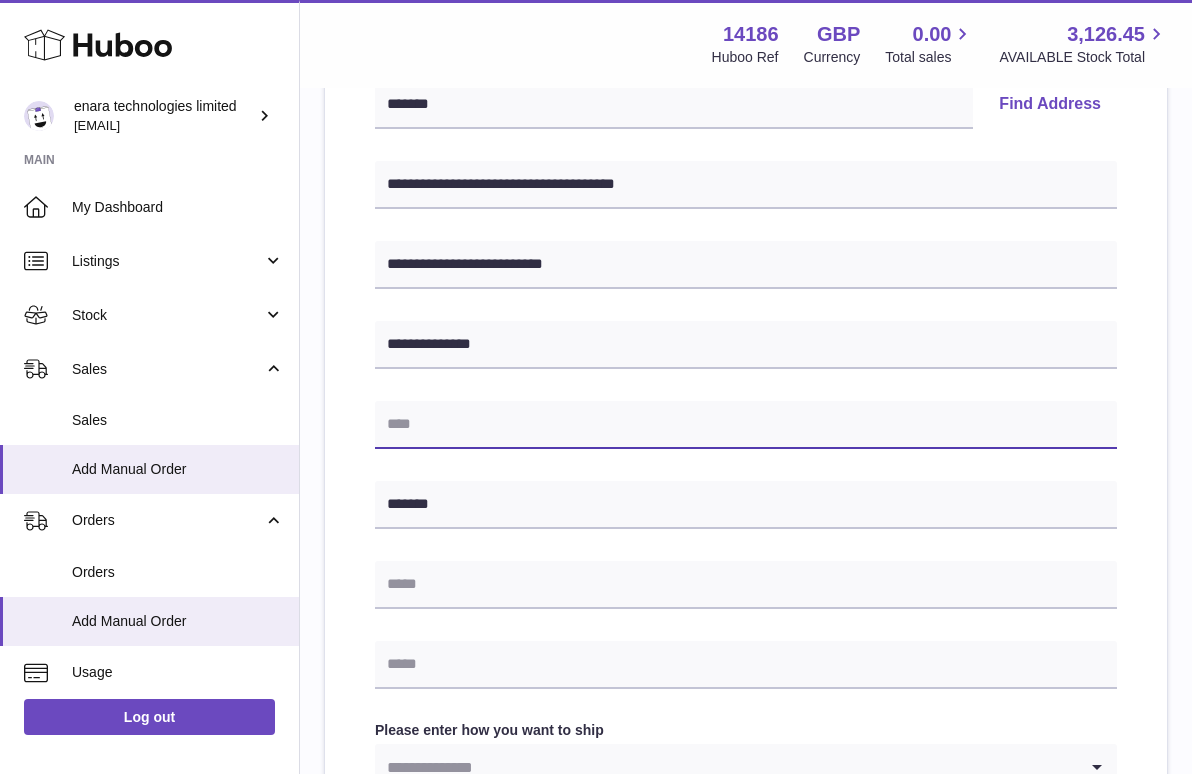 click at bounding box center [746, 425] 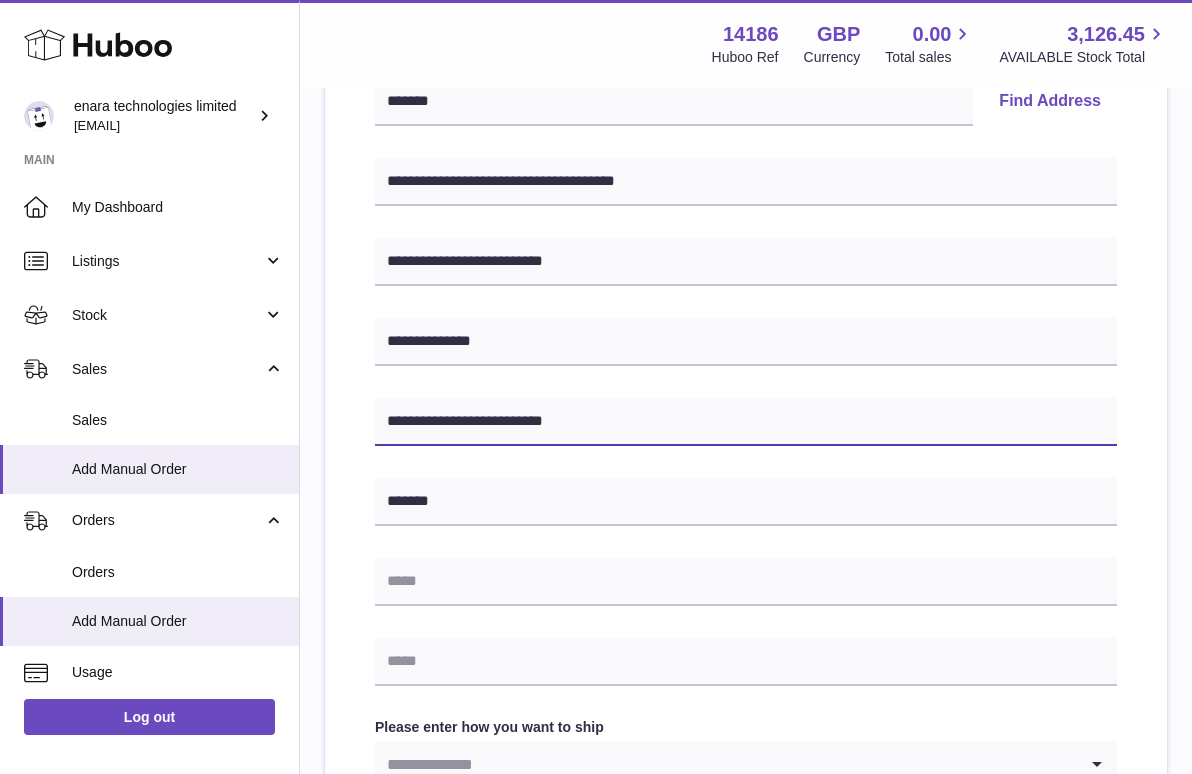 scroll, scrollTop: 439, scrollLeft: 0, axis: vertical 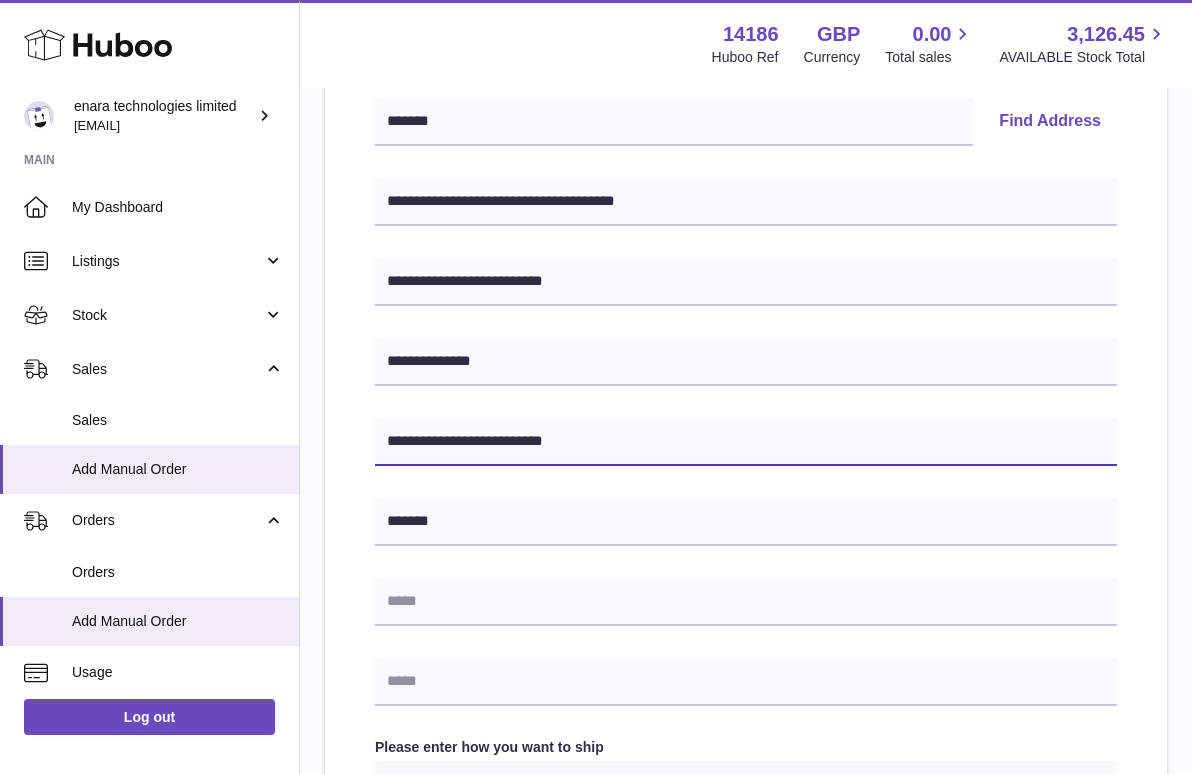 type on "**********" 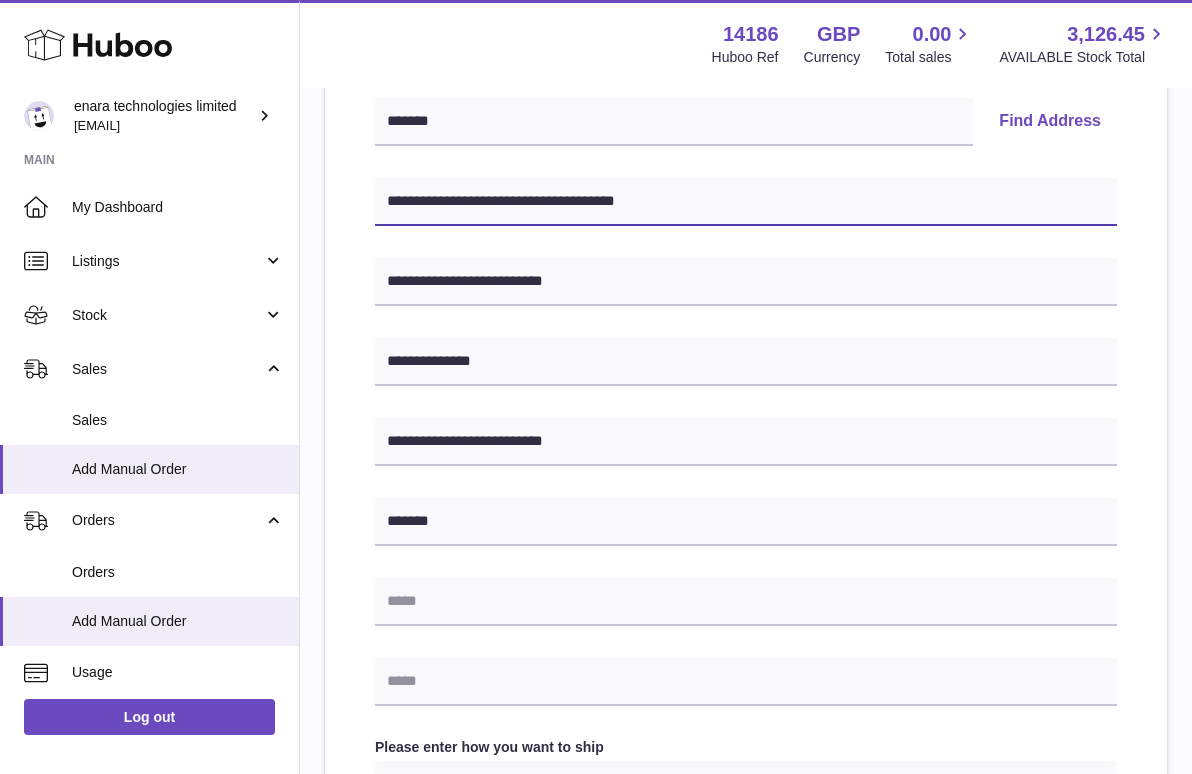 drag, startPoint x: 513, startPoint y: 196, endPoint x: 397, endPoint y: 203, distance: 116.21101 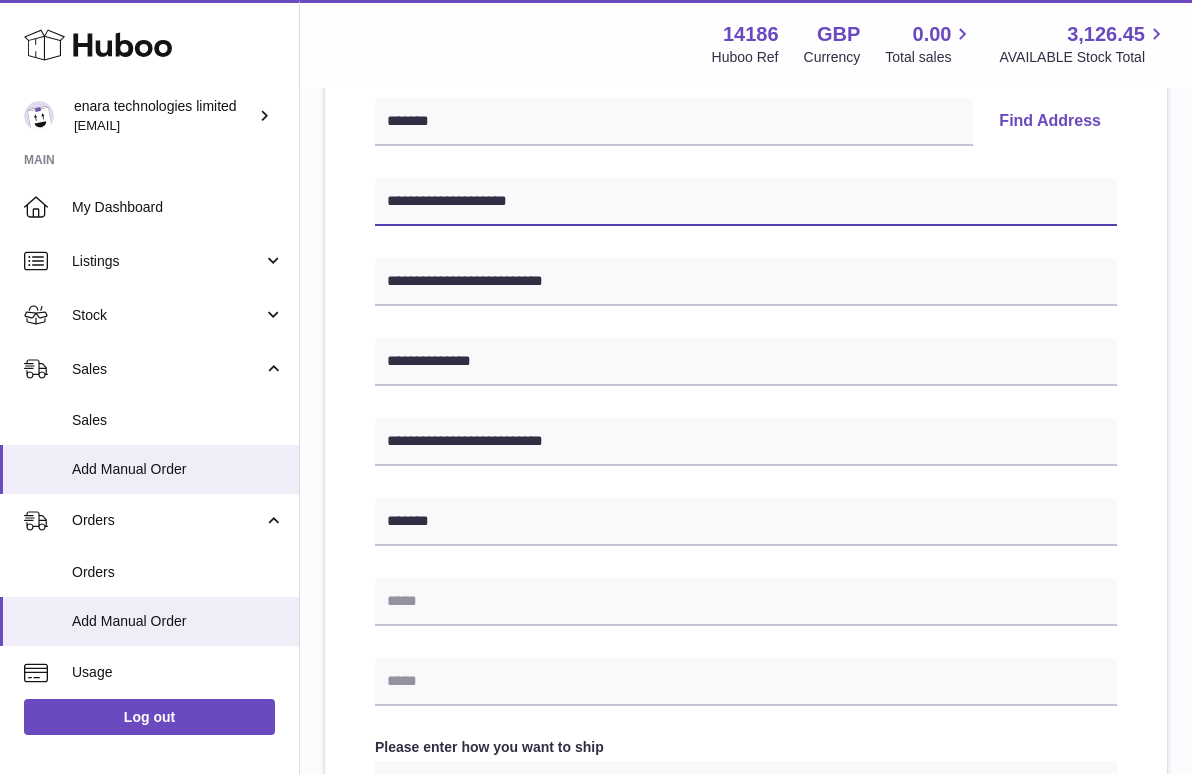 type on "**********" 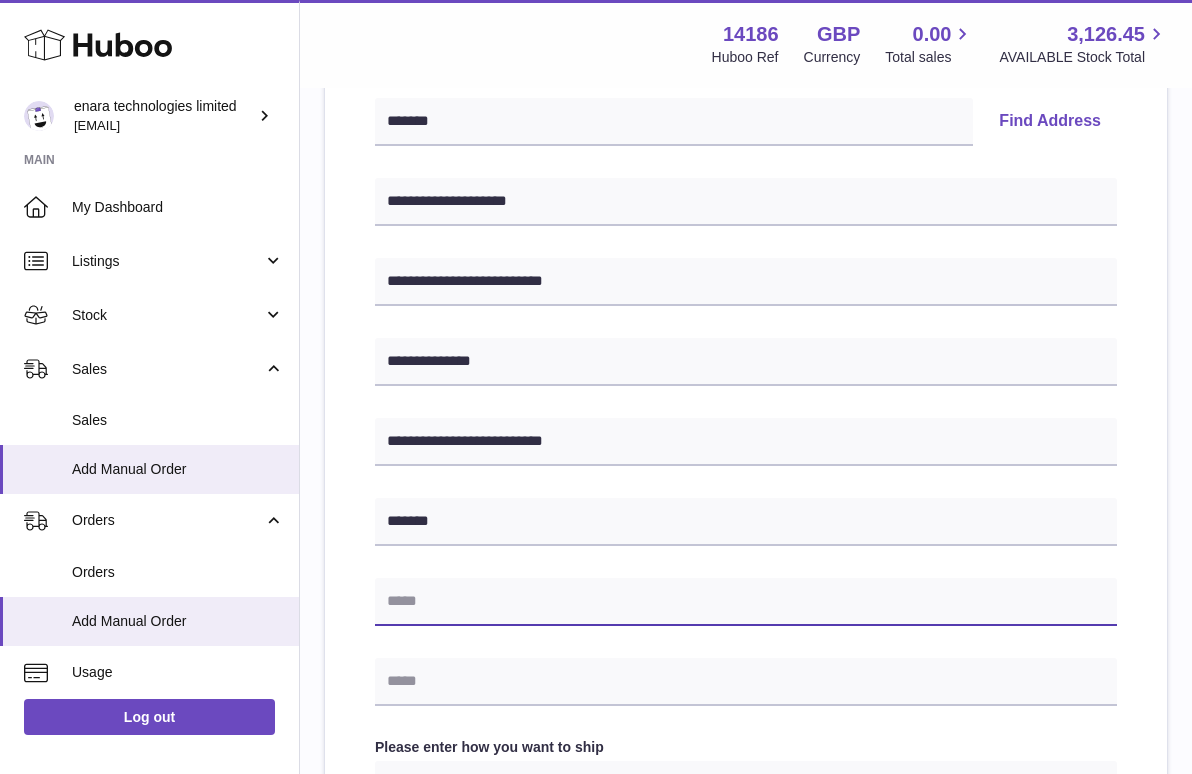 paste on "**********" 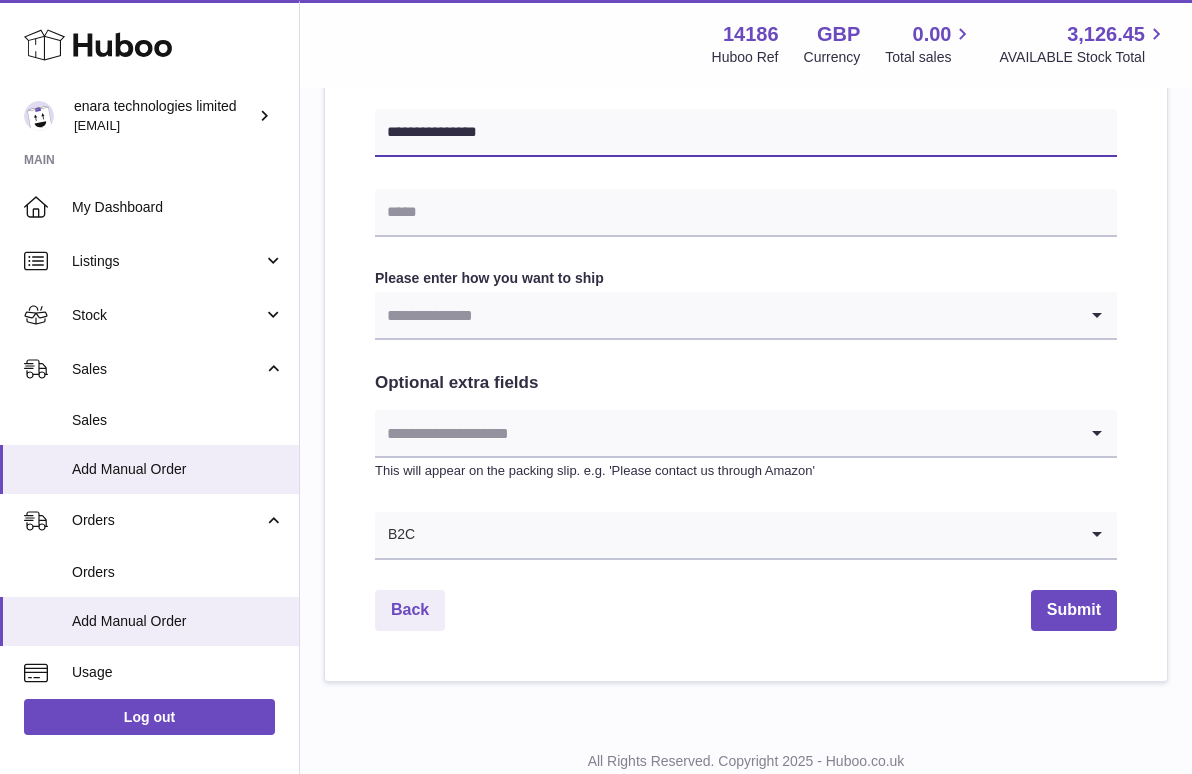 scroll, scrollTop: 951, scrollLeft: 0, axis: vertical 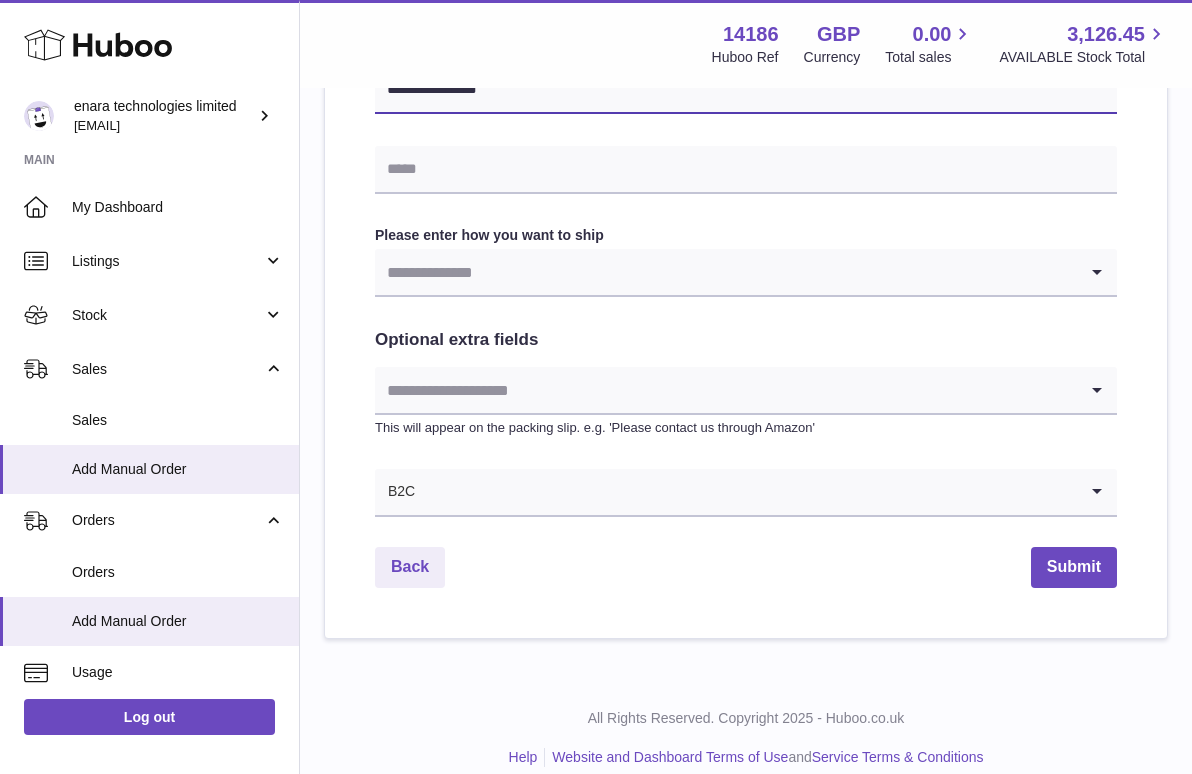 type on "**********" 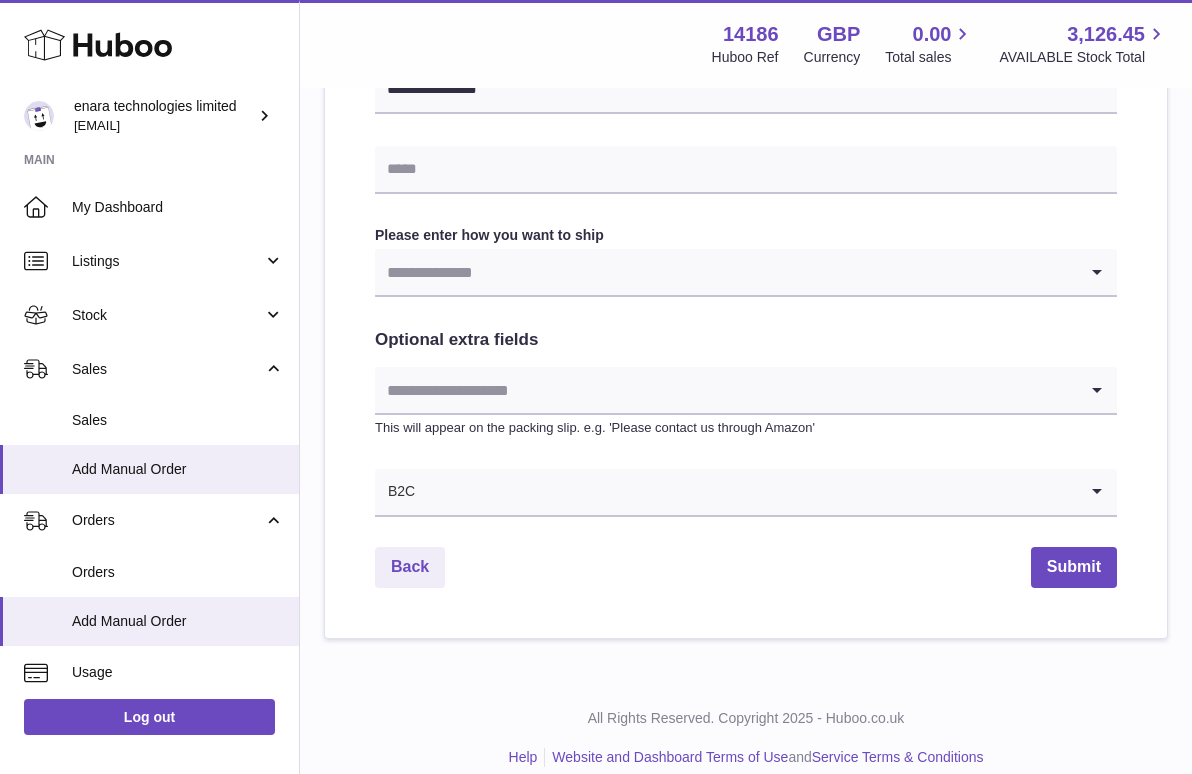 click at bounding box center (726, 272) 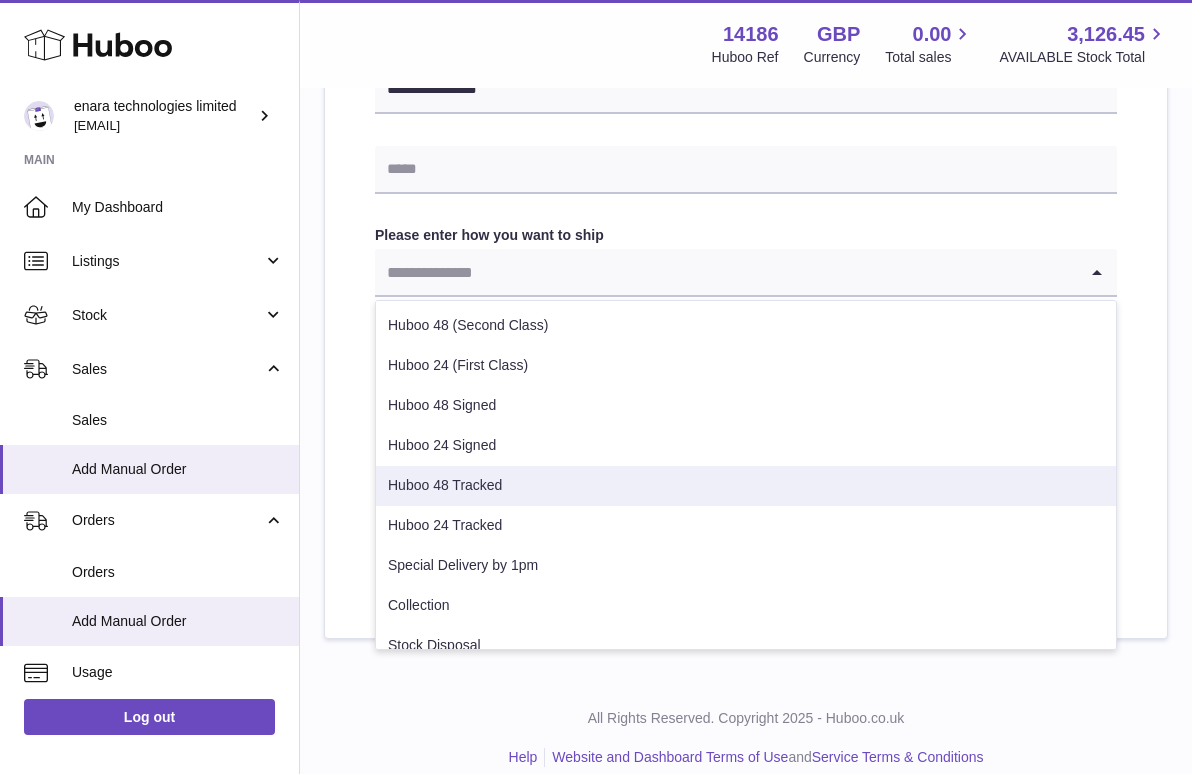 click on "Huboo 48 Tracked" at bounding box center [746, 486] 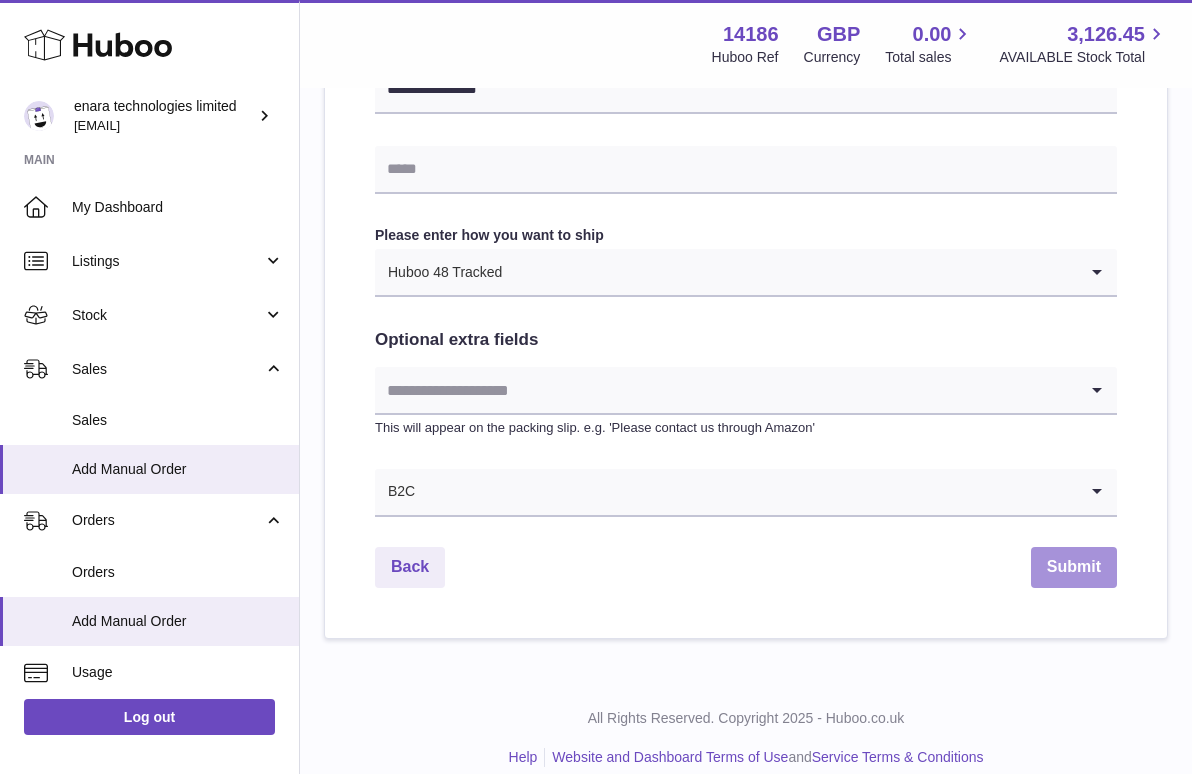 click on "Submit" at bounding box center [1074, 567] 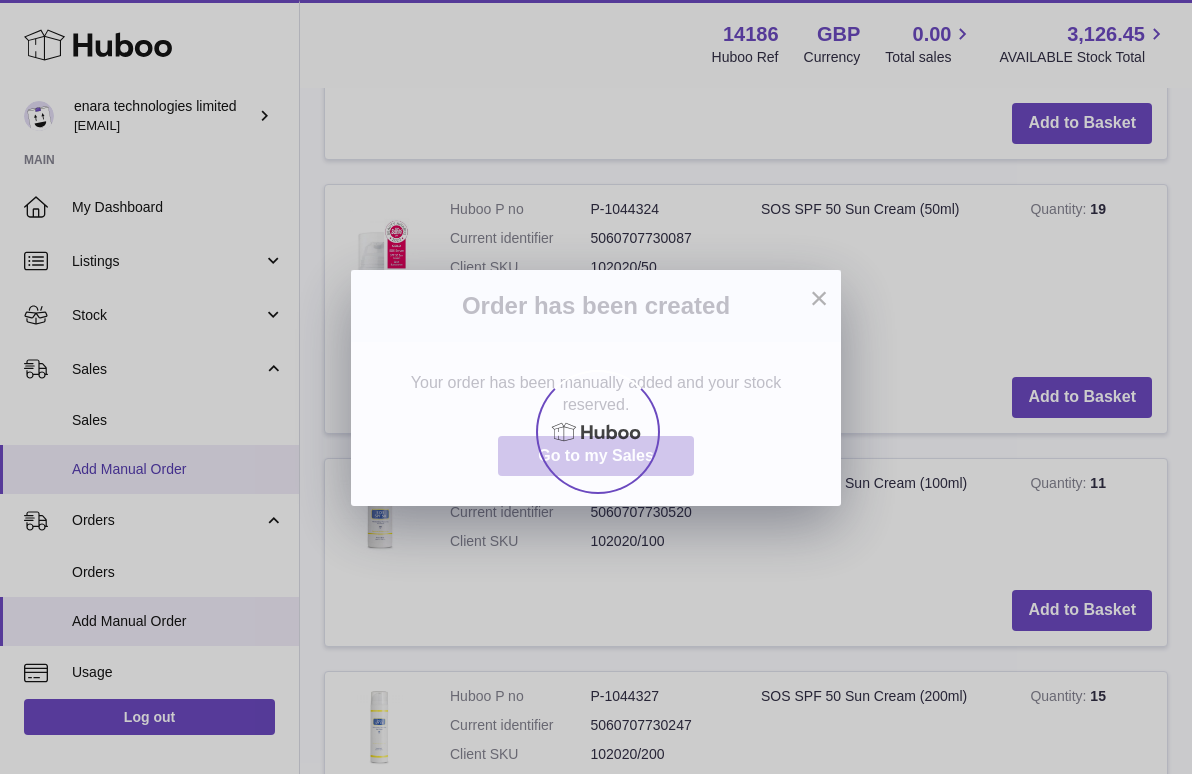 scroll, scrollTop: 0, scrollLeft: 0, axis: both 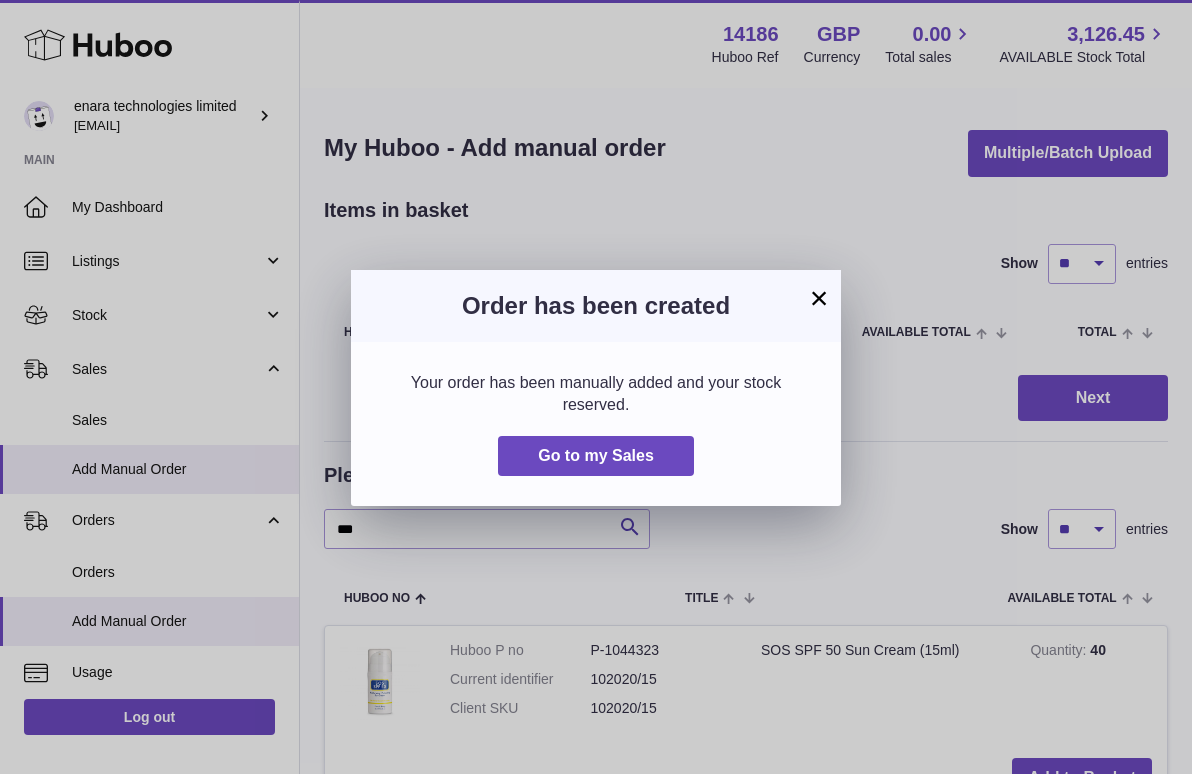 click on "×" at bounding box center [819, 298] 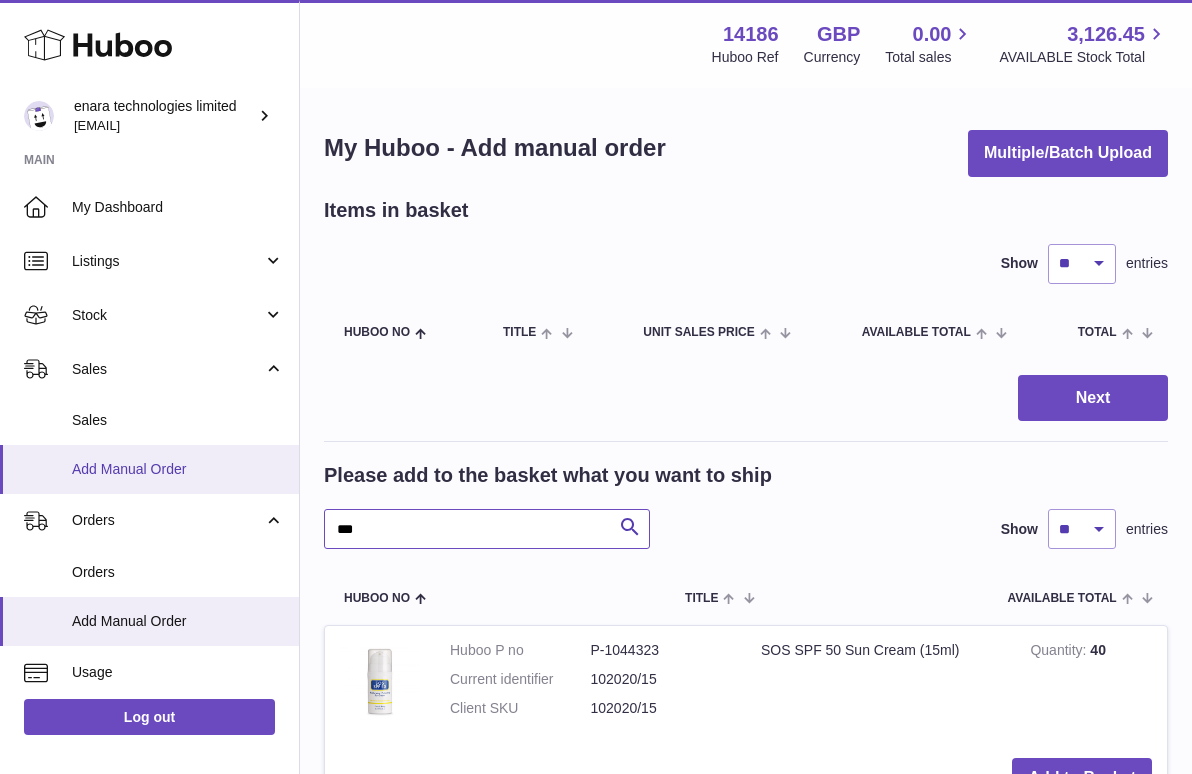drag, startPoint x: 423, startPoint y: 521, endPoint x: 4, endPoint y: 473, distance: 421.74045 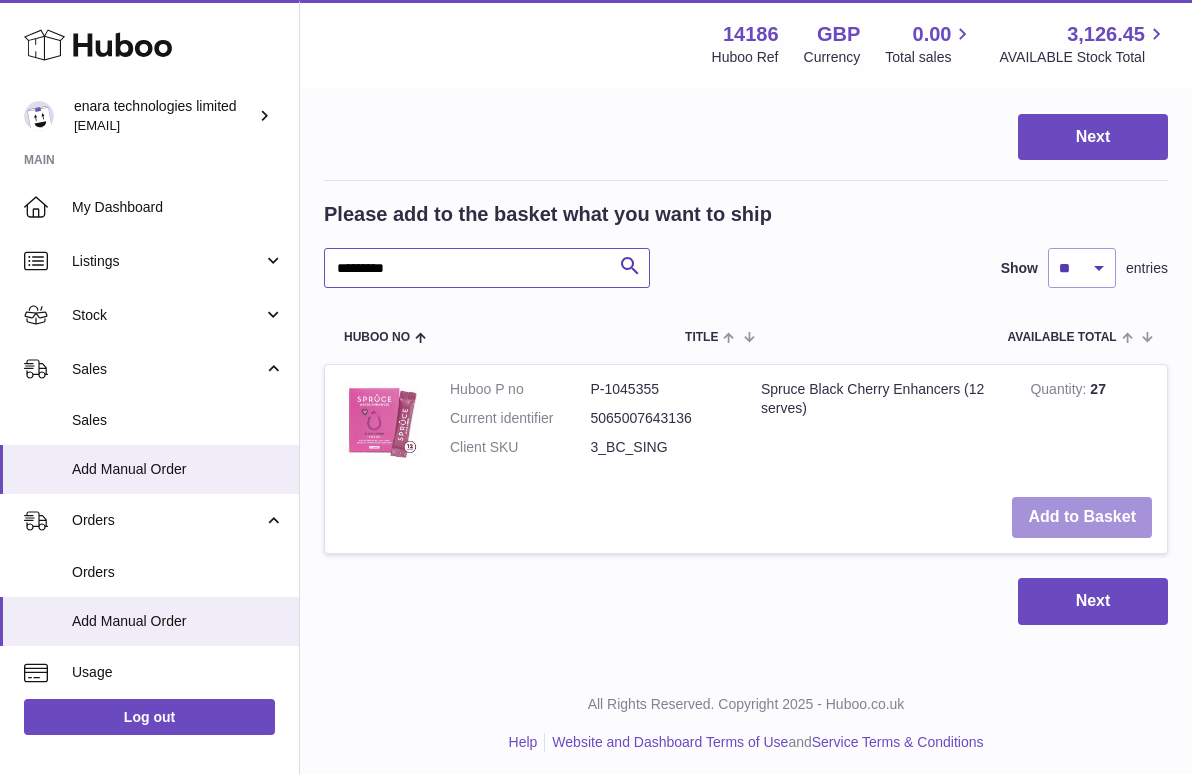 scroll, scrollTop: 260, scrollLeft: 0, axis: vertical 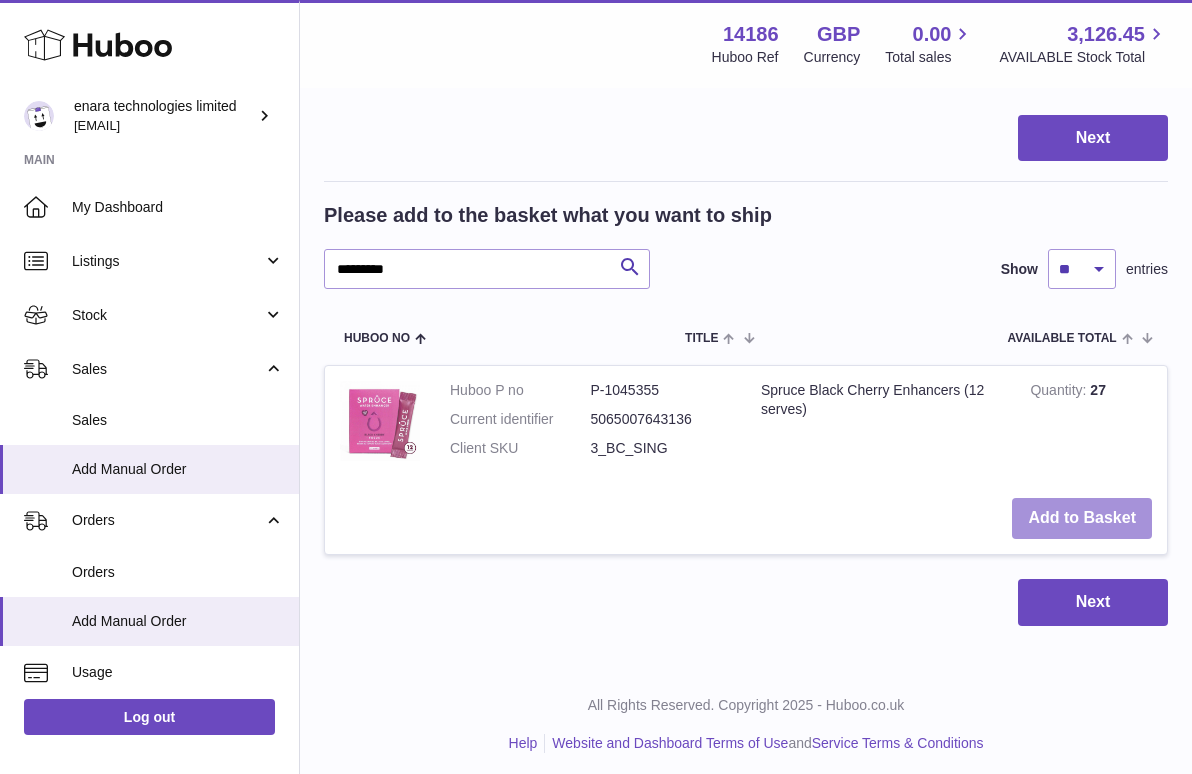 click on "Add to Basket" at bounding box center (1082, 518) 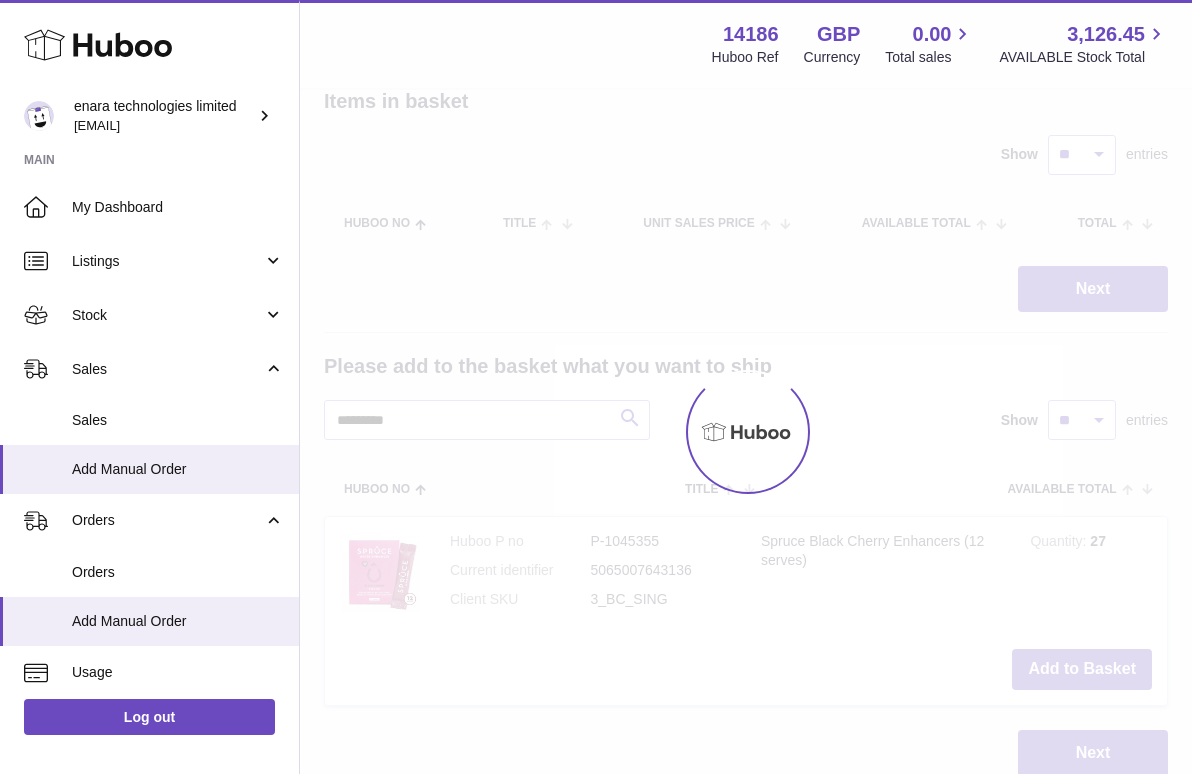 scroll, scrollTop: 110, scrollLeft: 0, axis: vertical 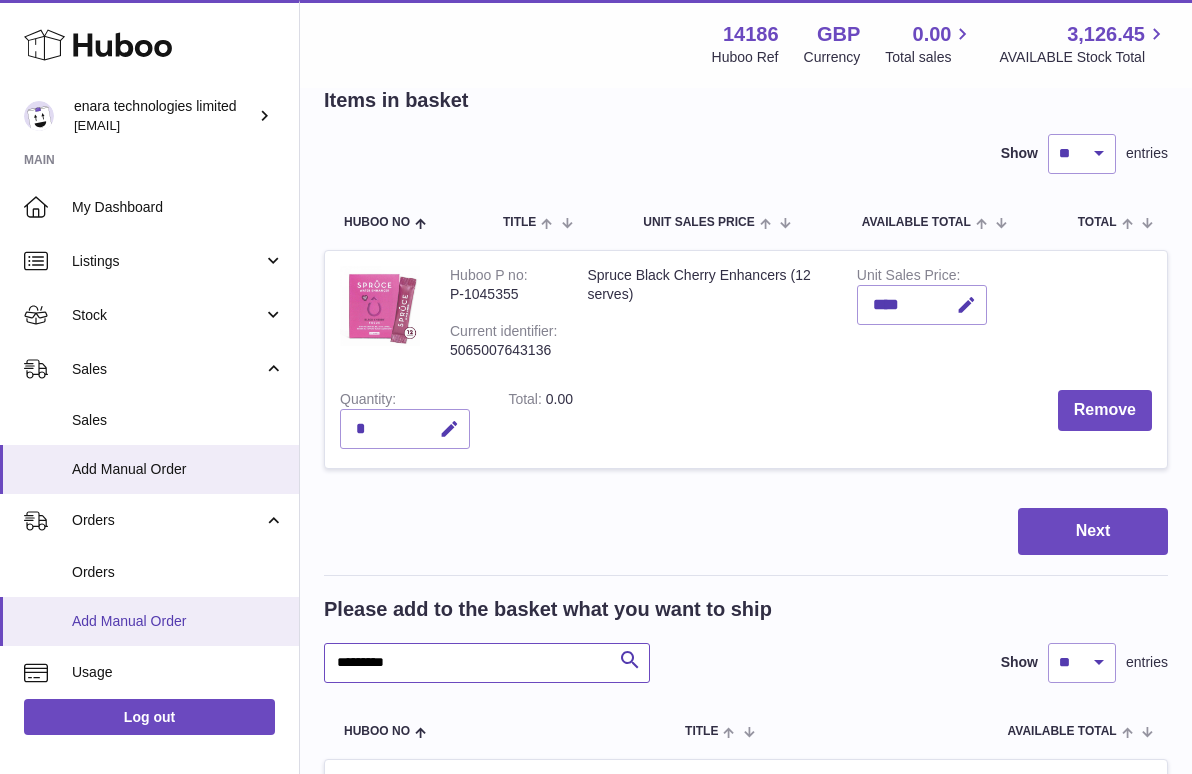 drag, startPoint x: 459, startPoint y: 653, endPoint x: 5, endPoint y: 605, distance: 456.5304 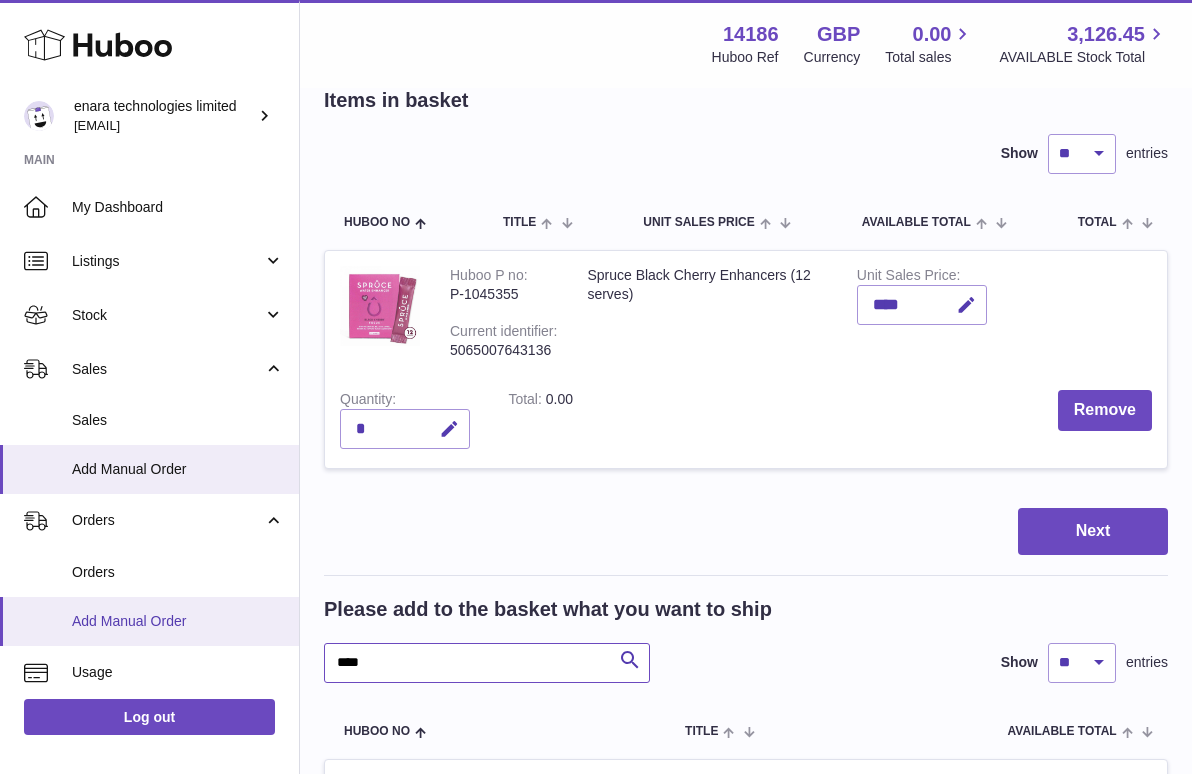type on "****" 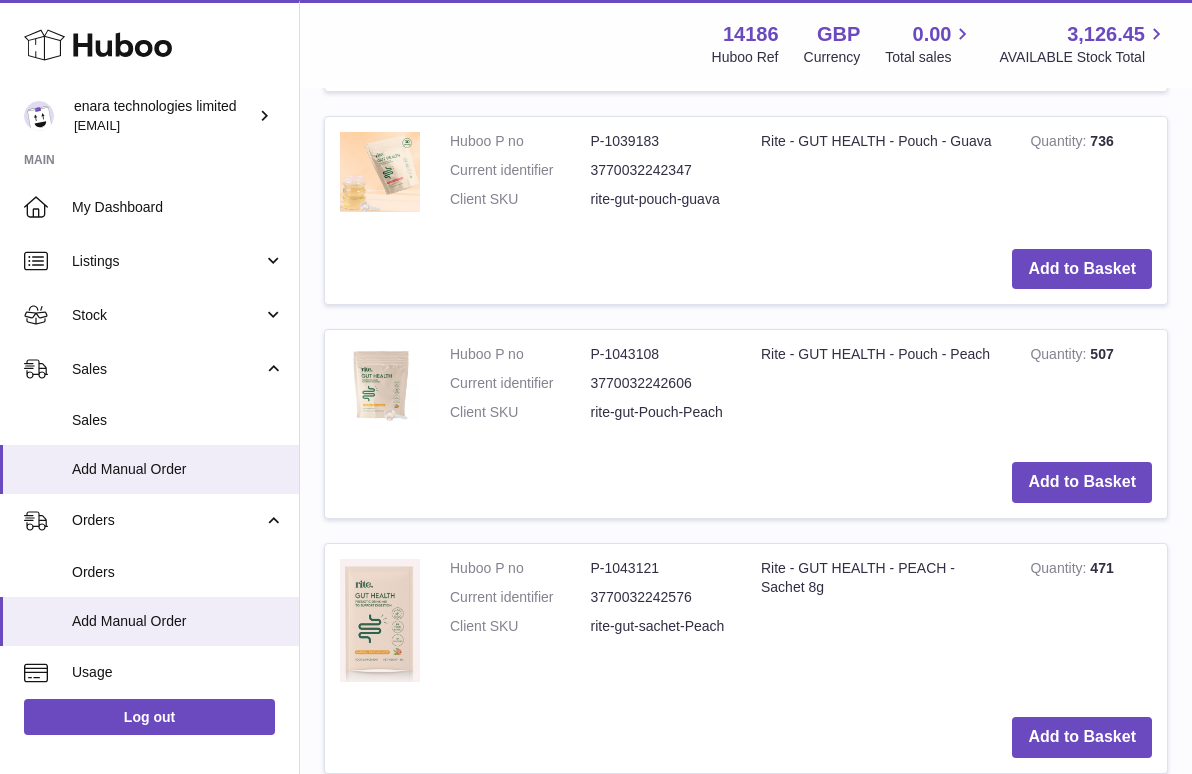 scroll, scrollTop: 1006, scrollLeft: 0, axis: vertical 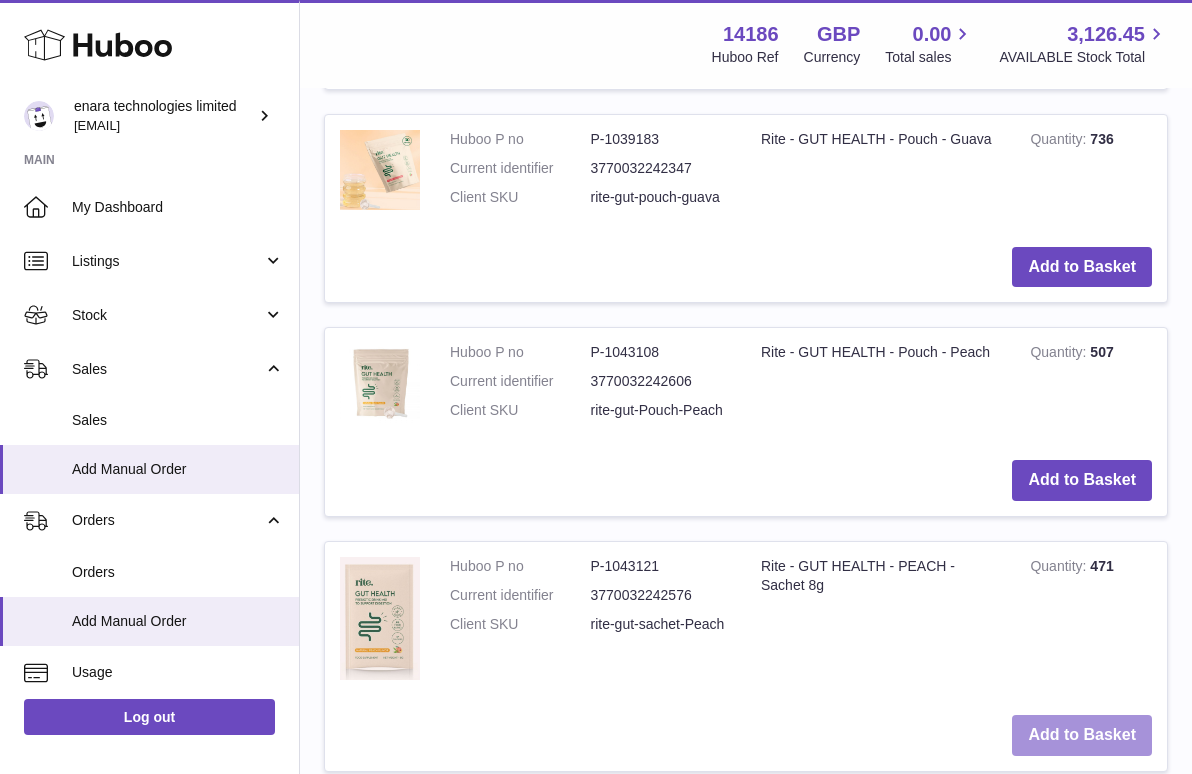 click on "Add to Basket" at bounding box center [1082, 735] 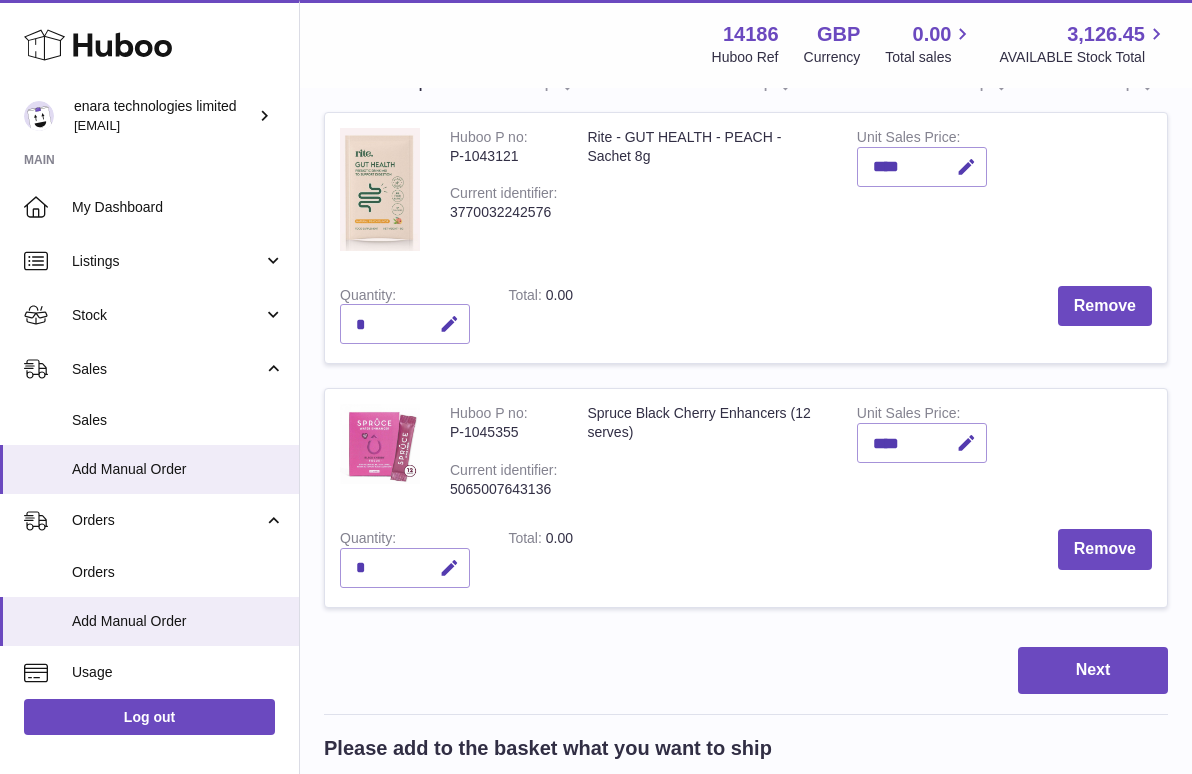 scroll, scrollTop: 455, scrollLeft: 0, axis: vertical 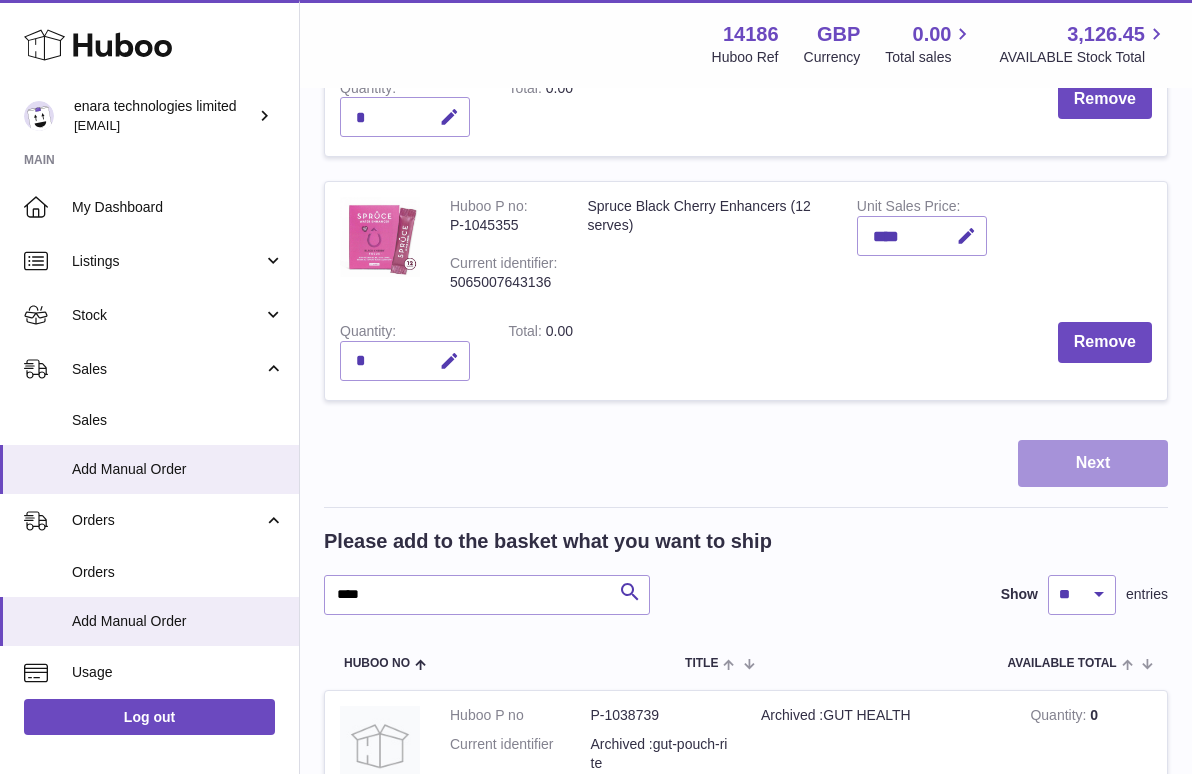 click on "Next" at bounding box center (1093, 463) 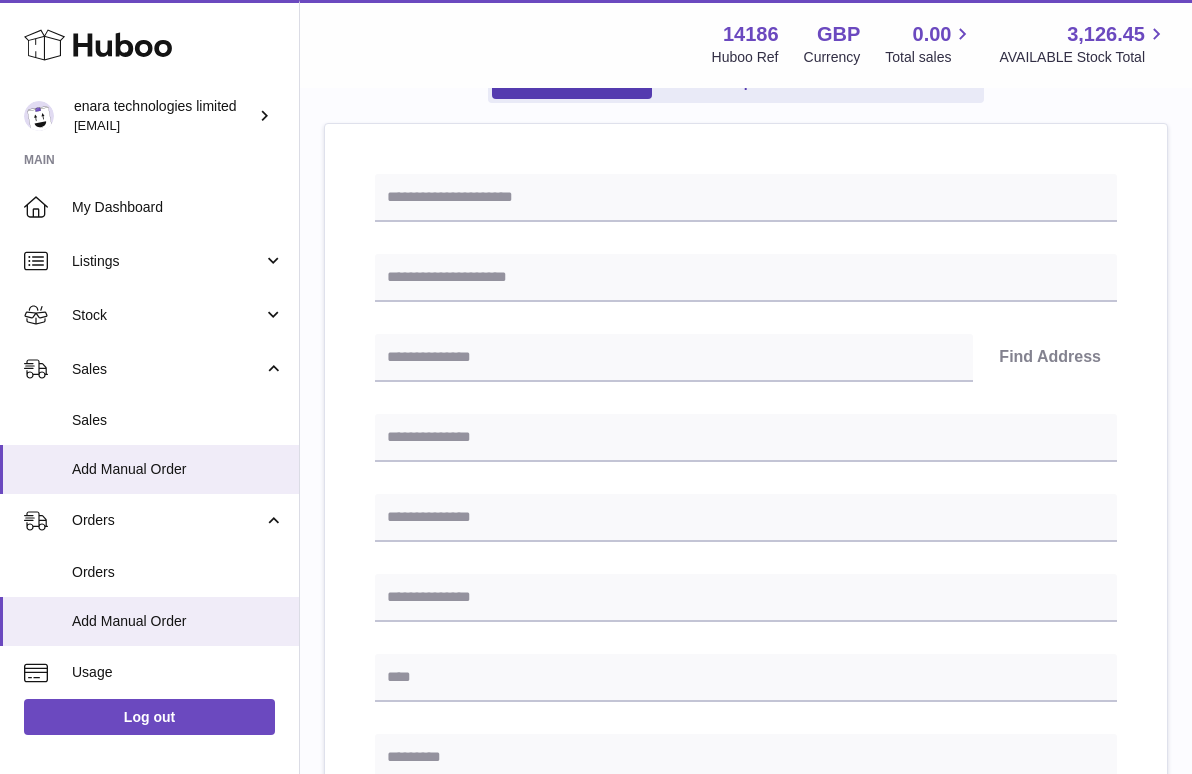 scroll, scrollTop: 186, scrollLeft: 0, axis: vertical 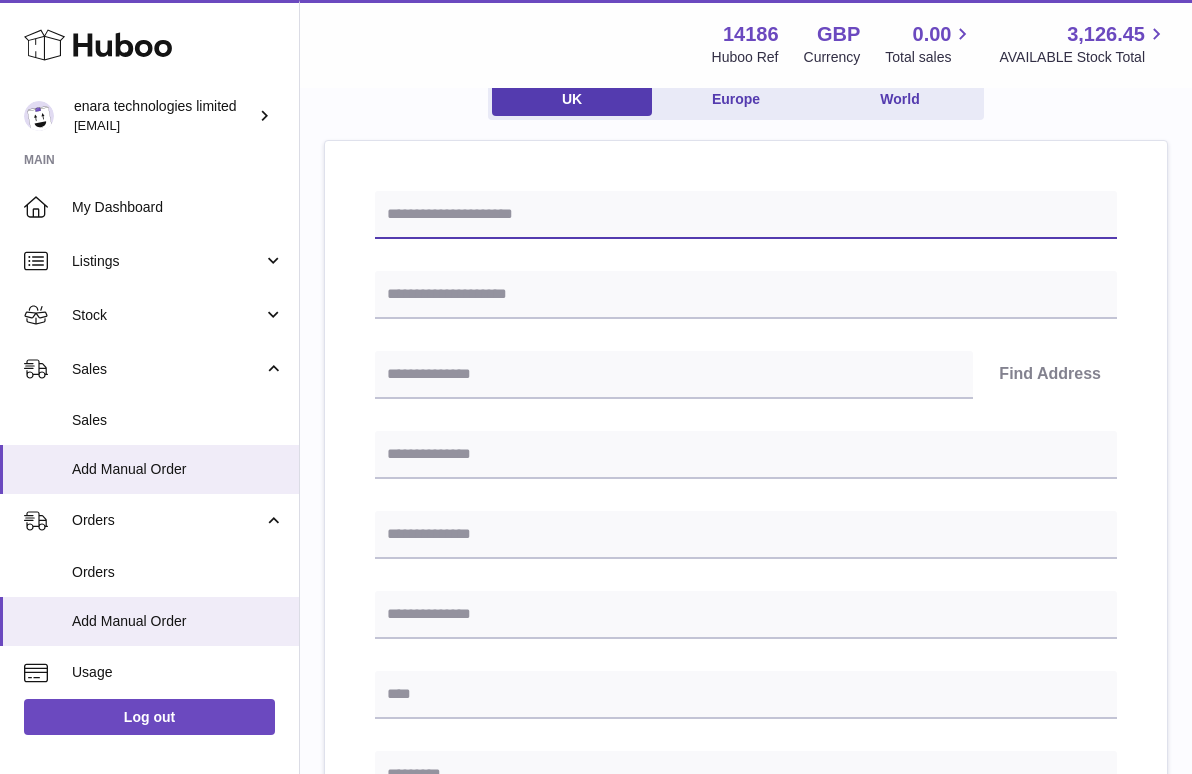 click at bounding box center [746, 215] 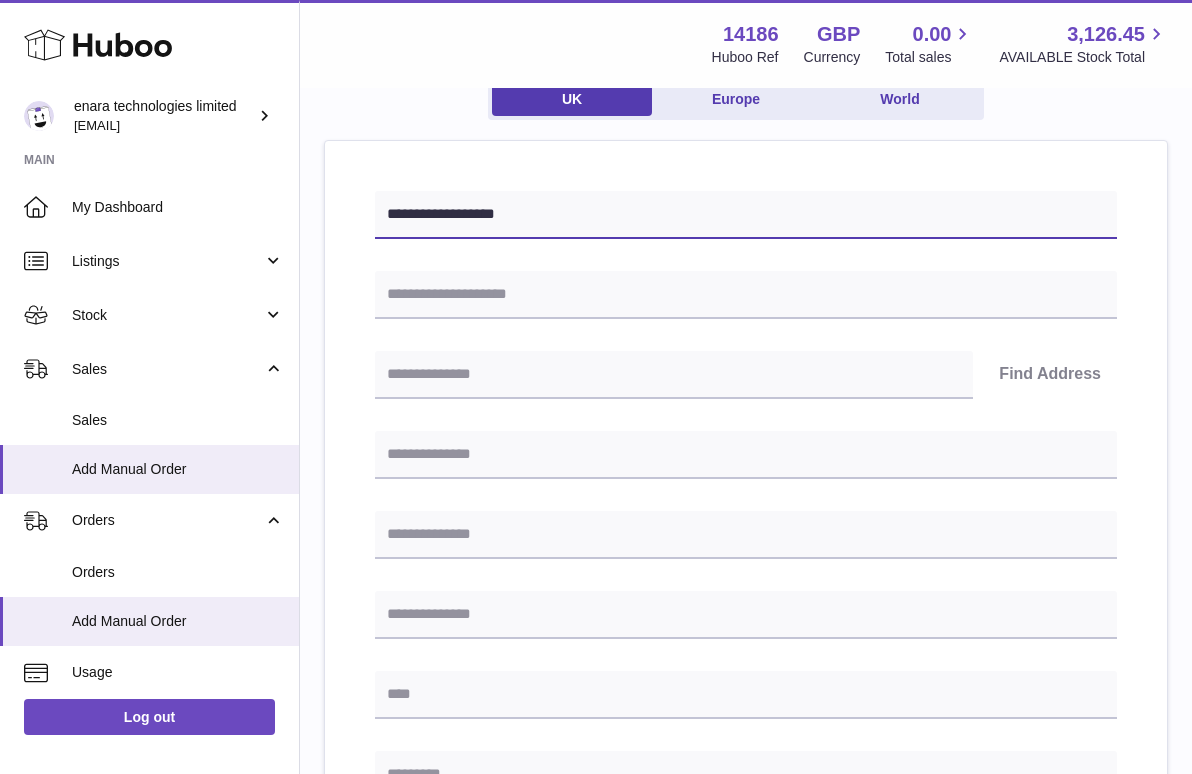 type on "**********" 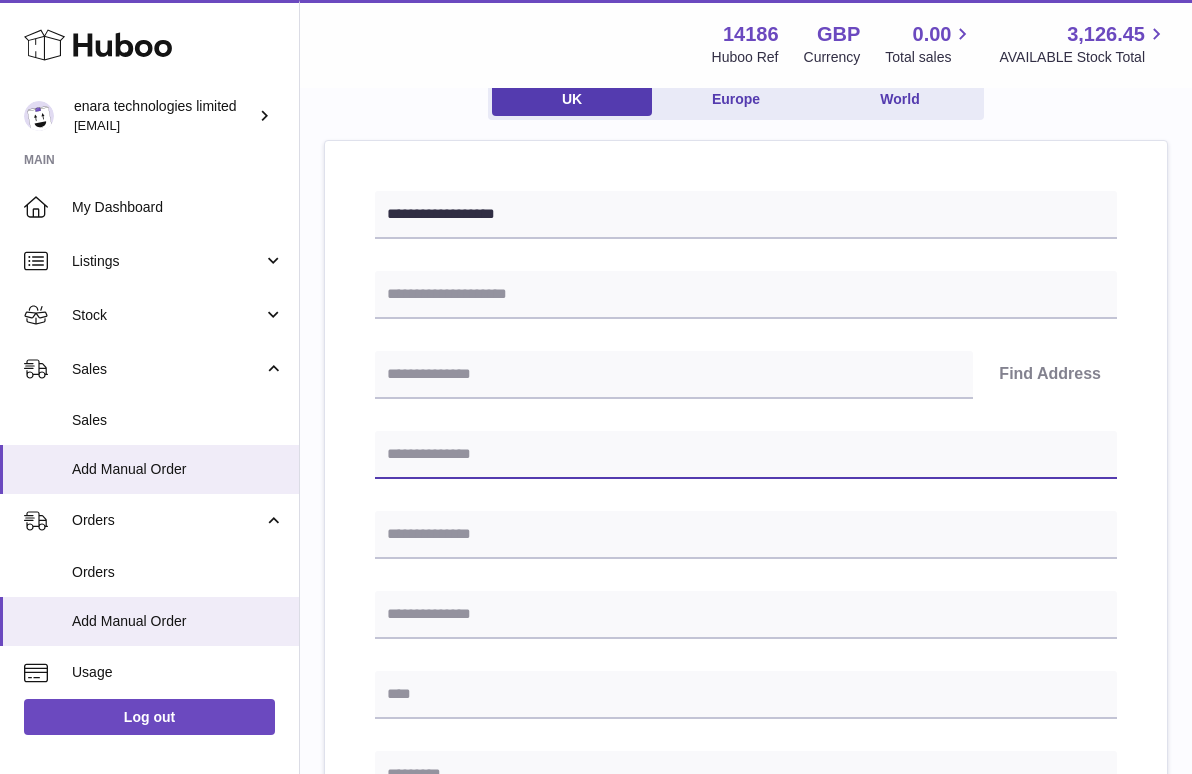 paste on "**********" 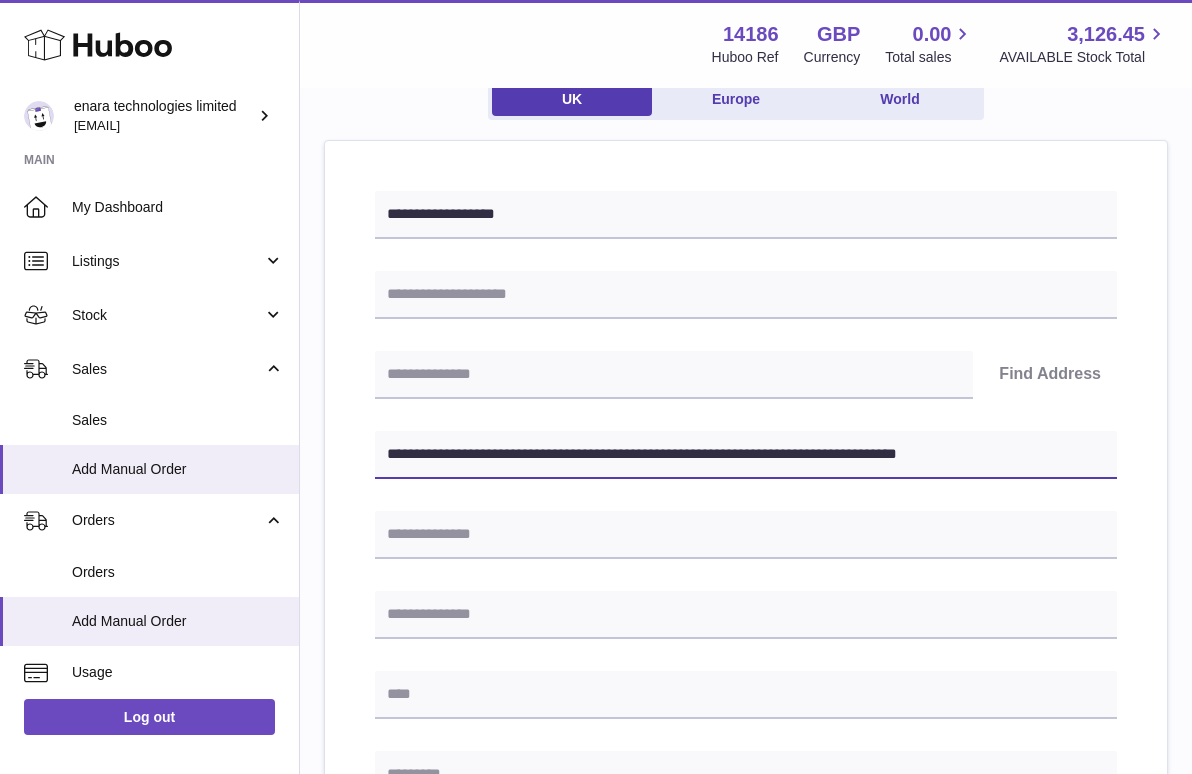 drag, startPoint x: 488, startPoint y: 447, endPoint x: 392, endPoint y: 454, distance: 96.25487 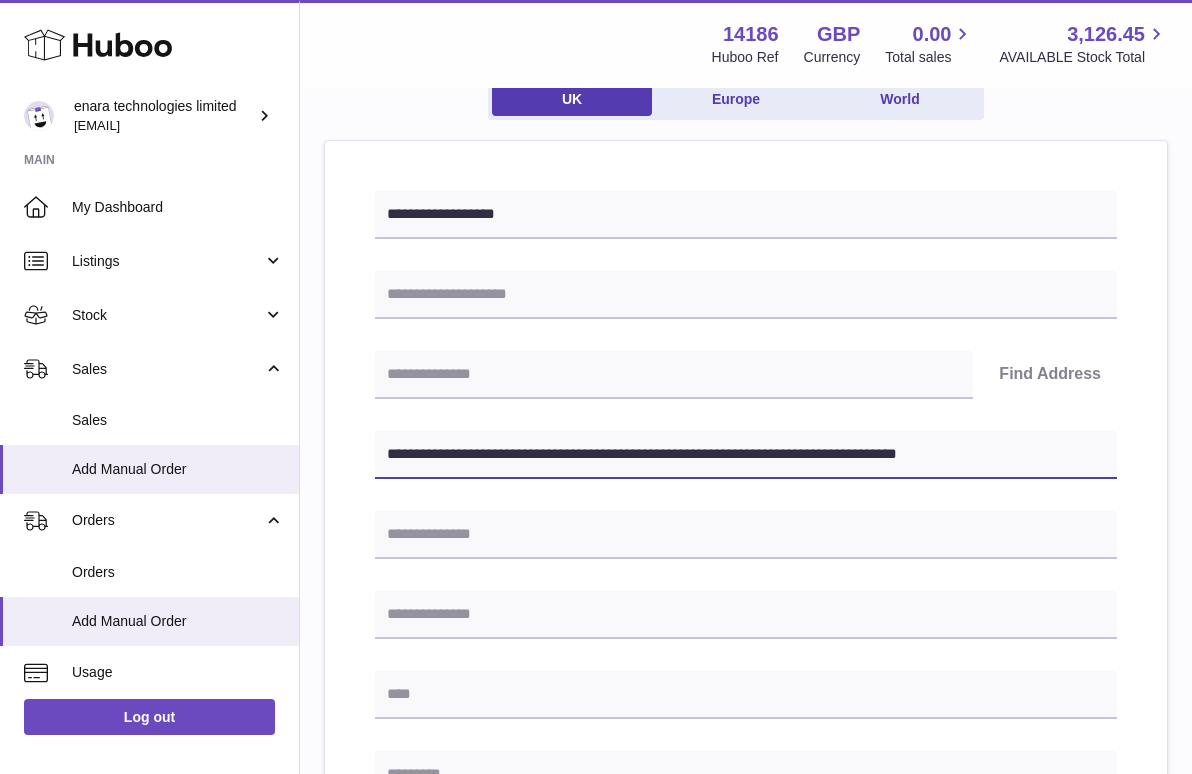 click on "**********" at bounding box center (746, 455) 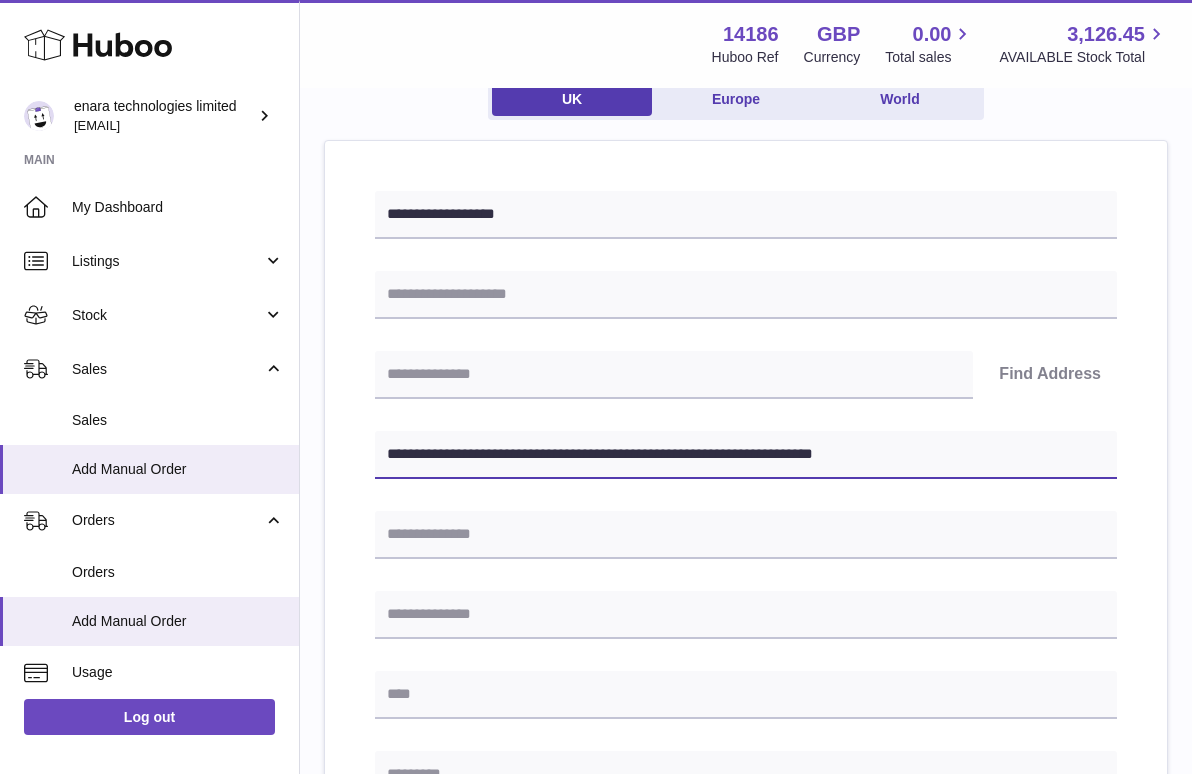 type on "**********" 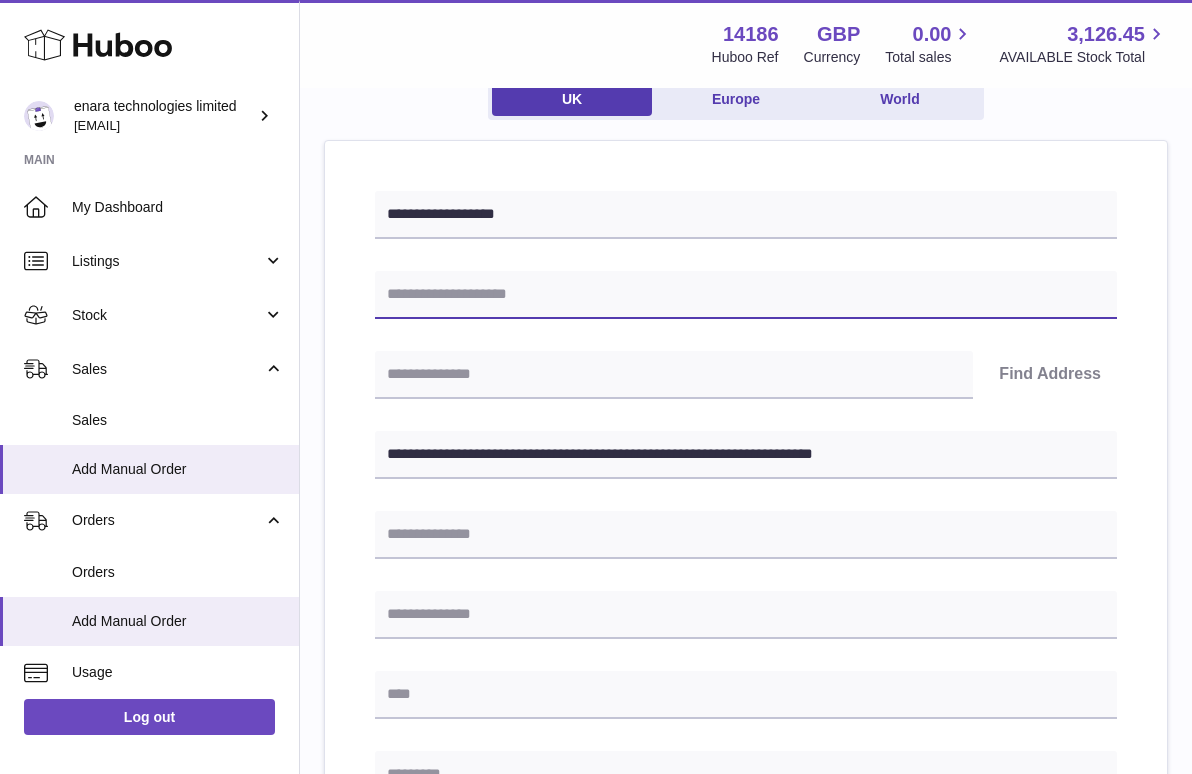 paste on "**********" 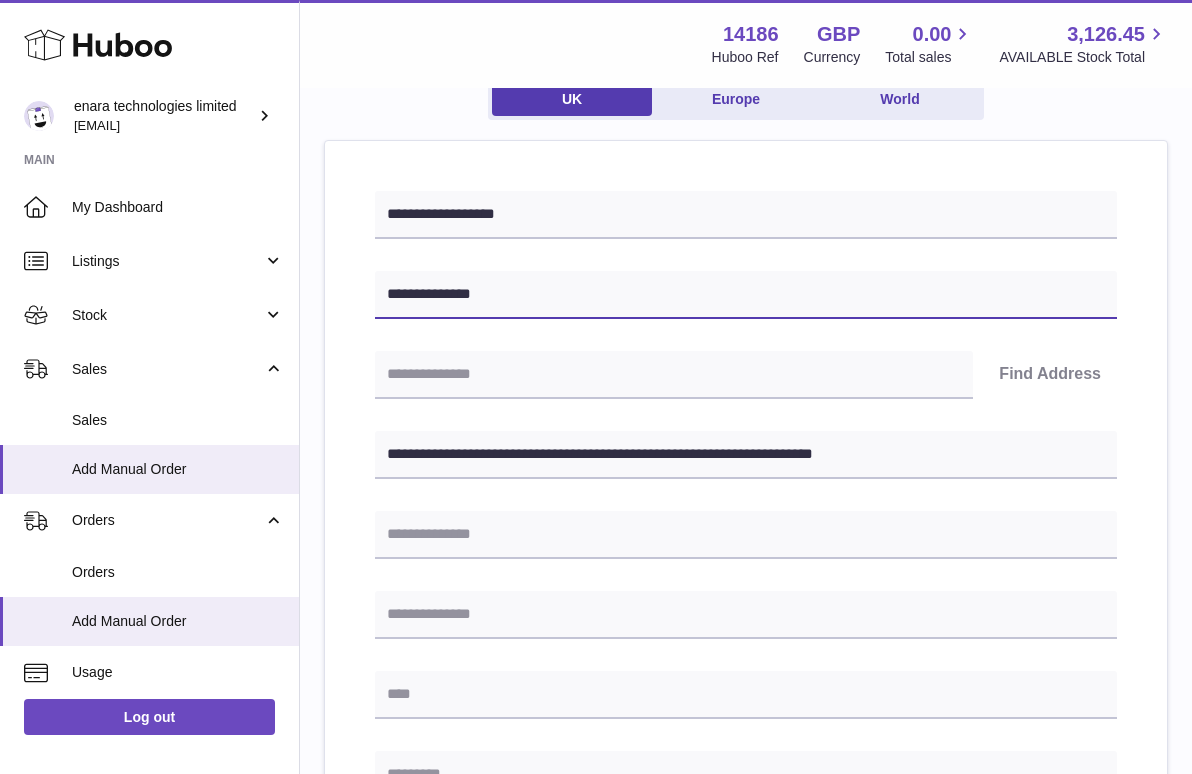 type on "**********" 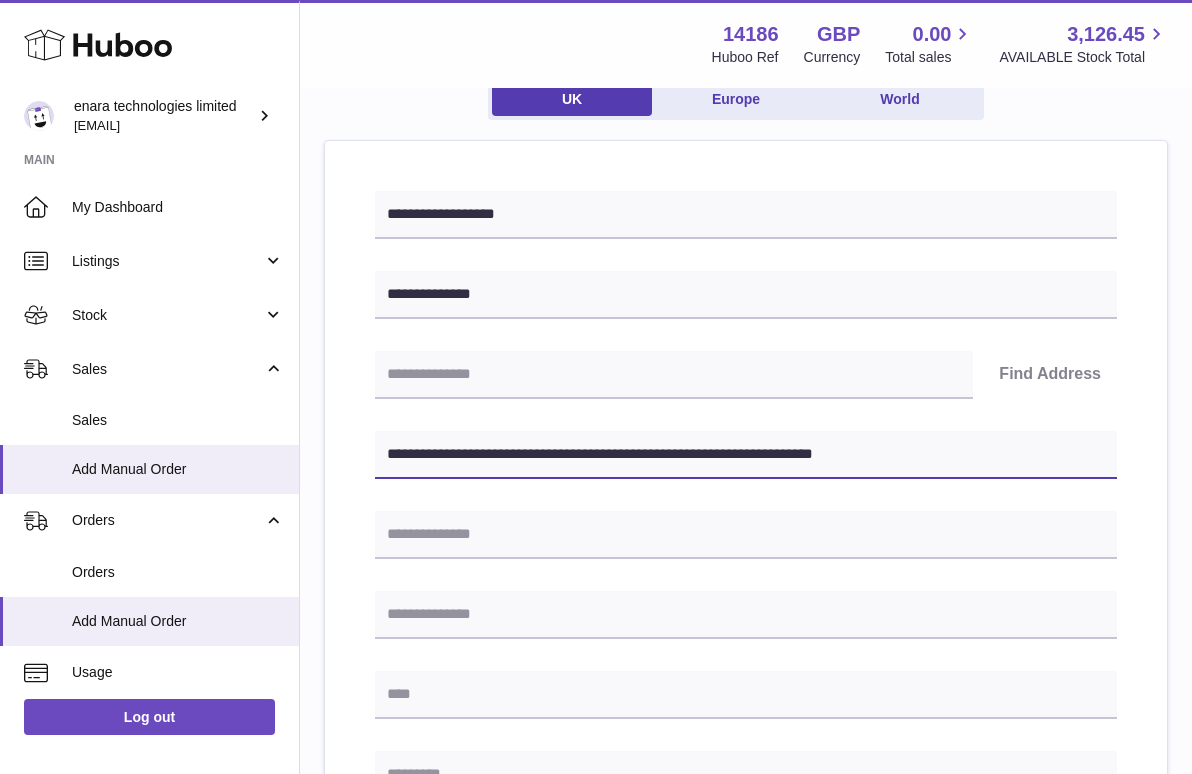 click on "**********" at bounding box center (746, 455) 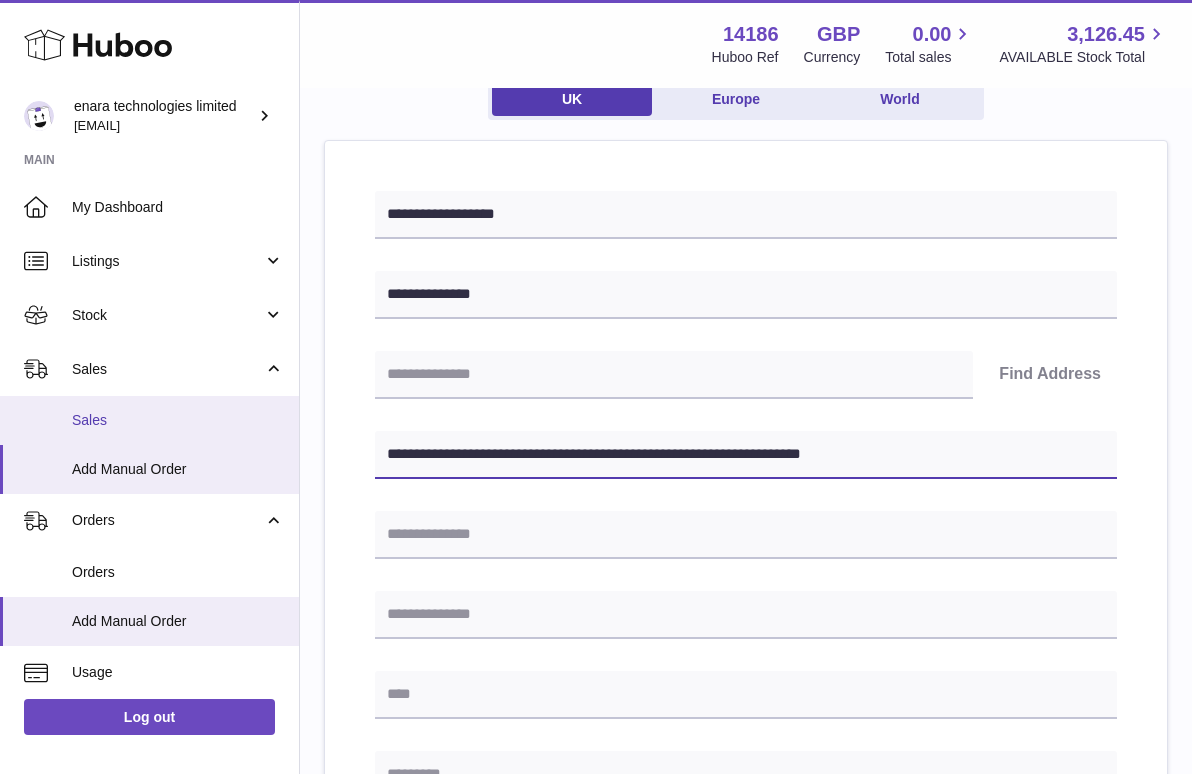 drag, startPoint x: 507, startPoint y: 447, endPoint x: 147, endPoint y: 401, distance: 362.927 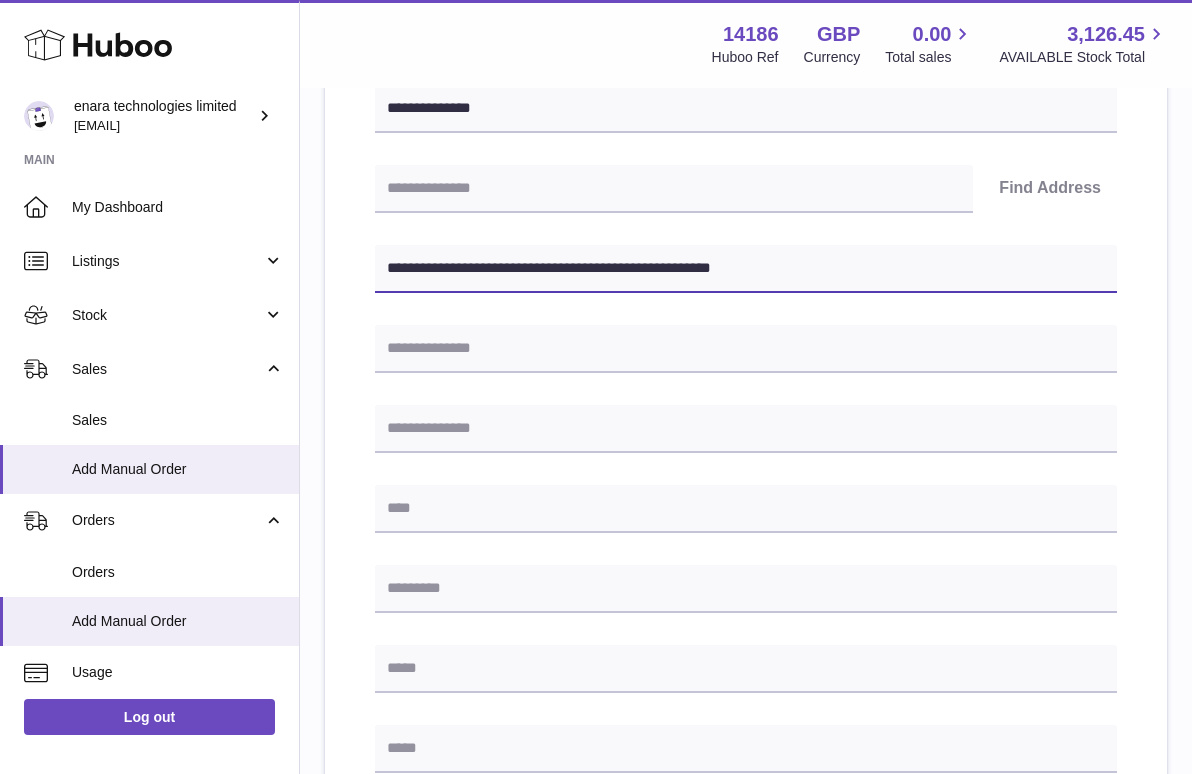 scroll, scrollTop: 372, scrollLeft: 0, axis: vertical 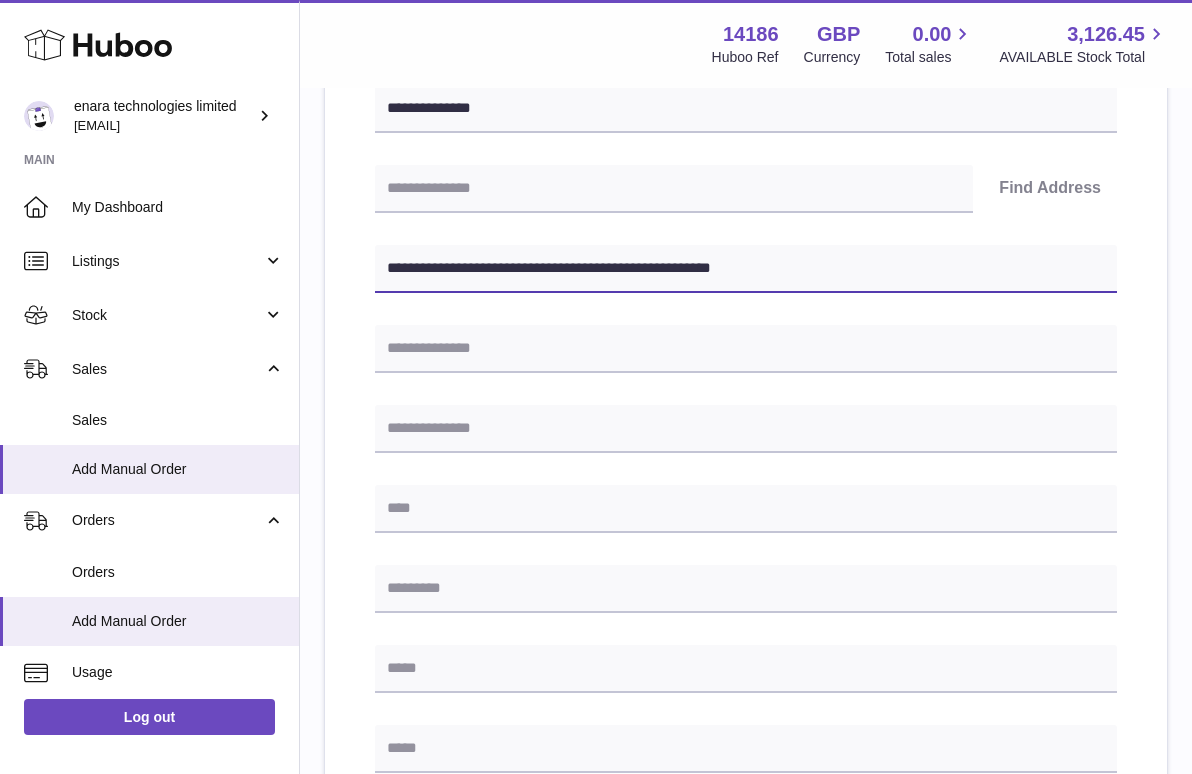 type on "**********" 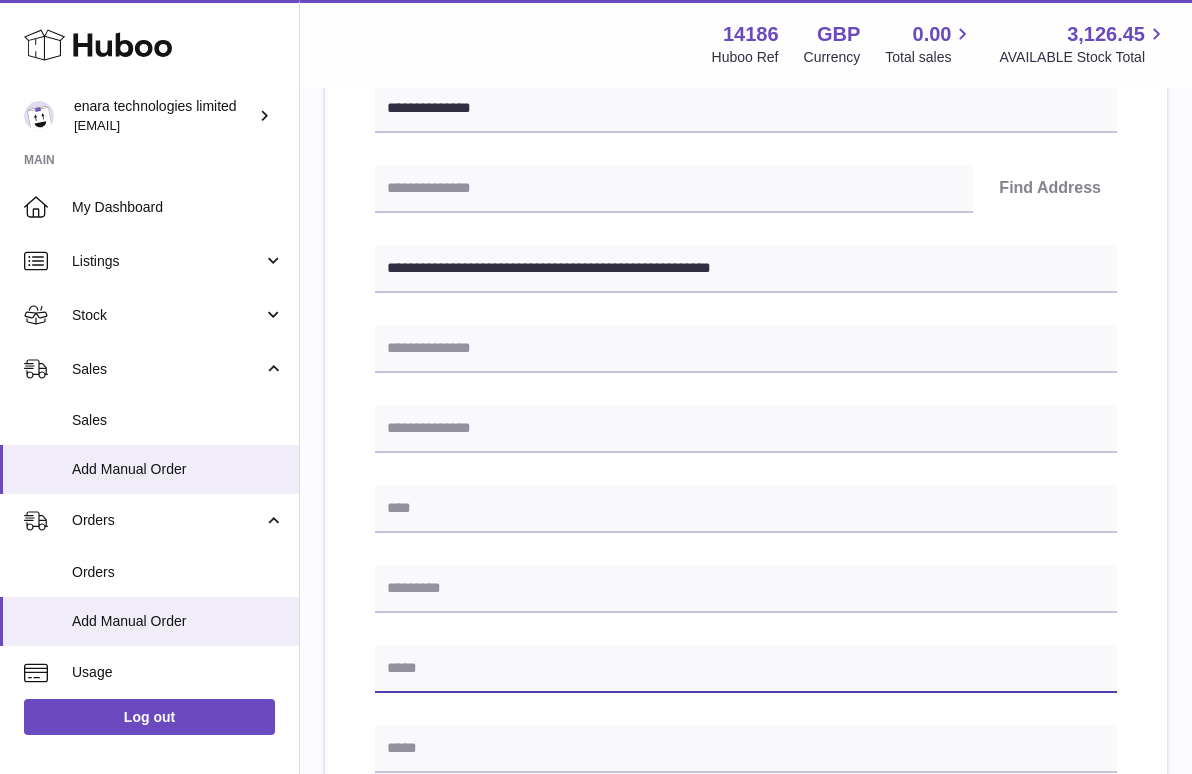 paste on "**********" 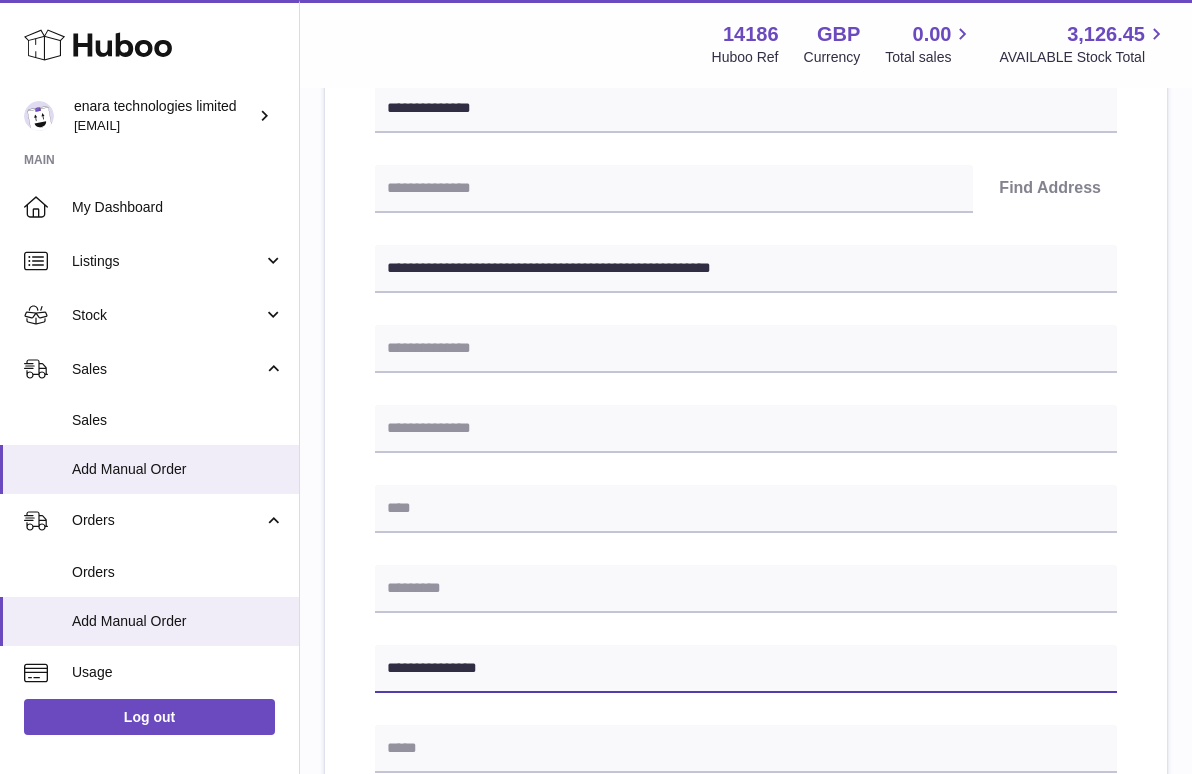 type on "**********" 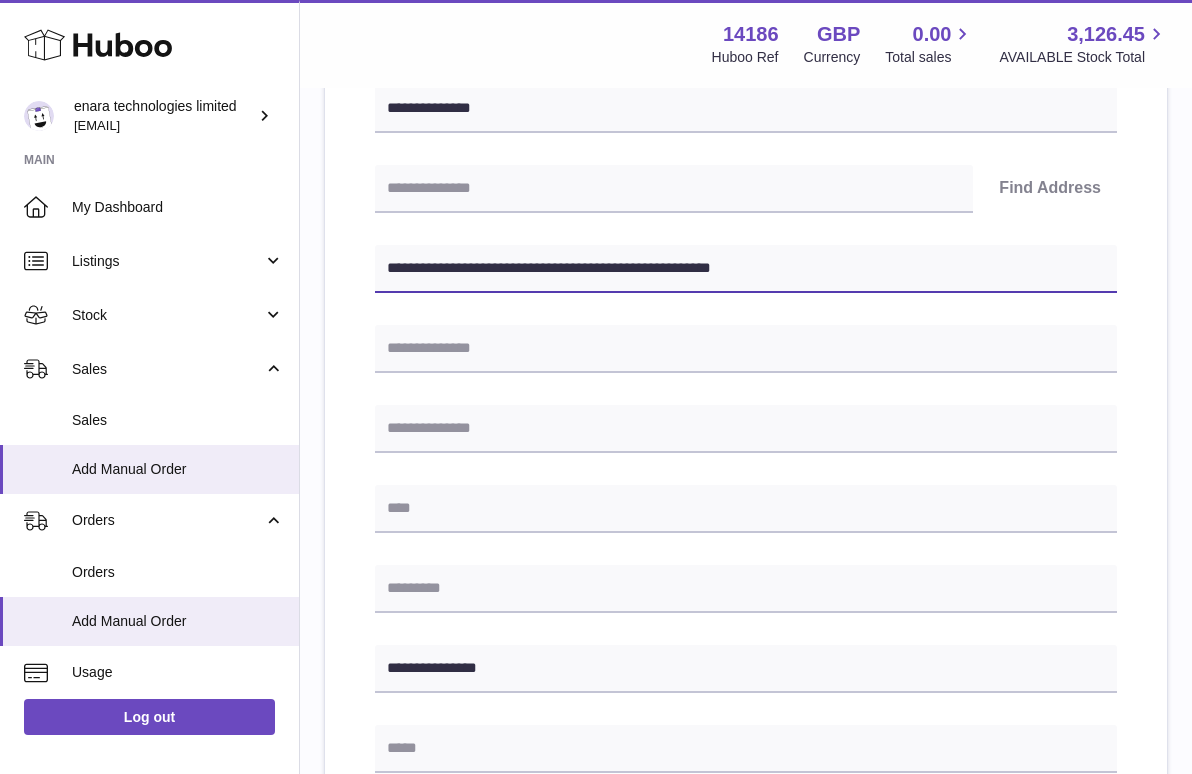 drag, startPoint x: 536, startPoint y: 264, endPoint x: 950, endPoint y: 328, distance: 418.91766 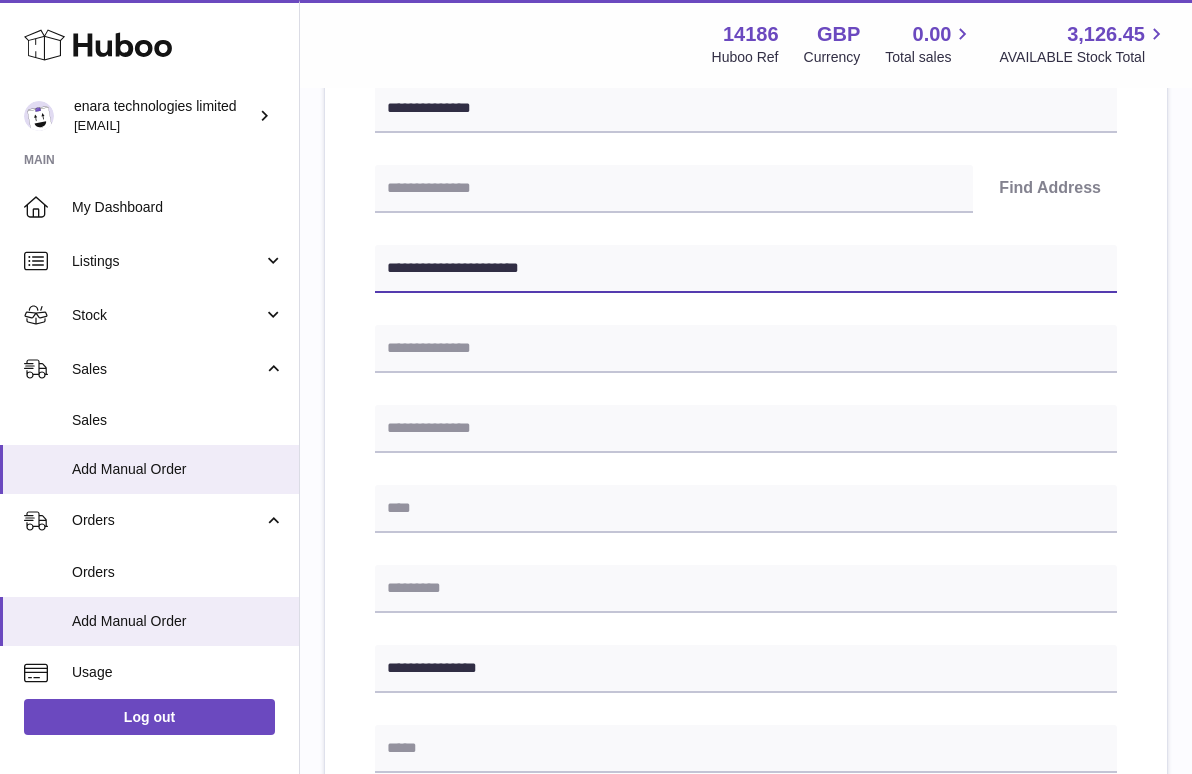 type on "**********" 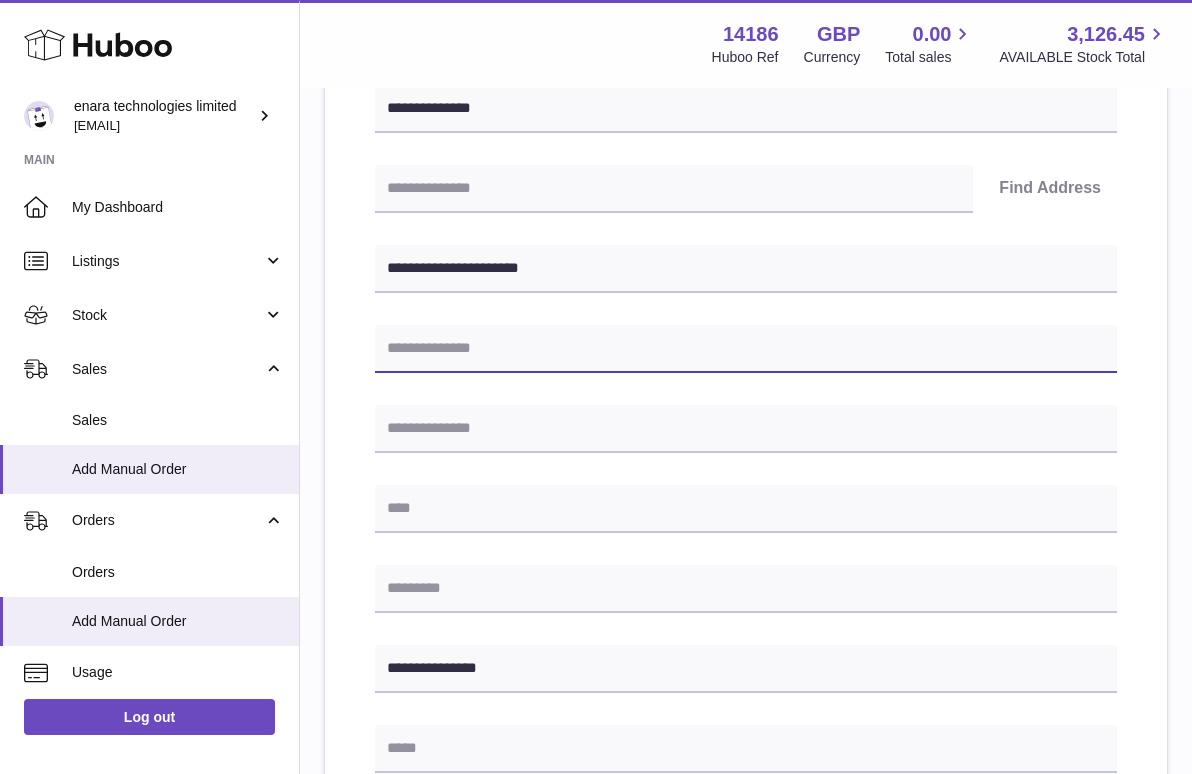 type on "*" 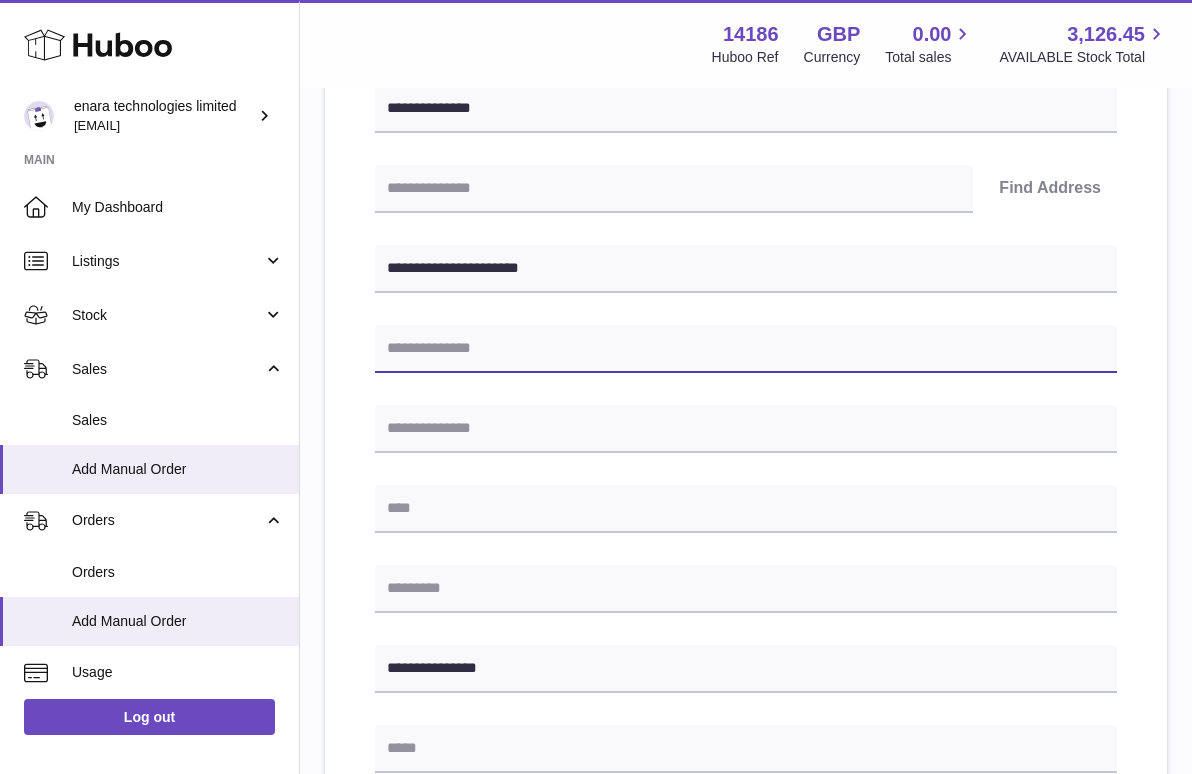 paste on "**********" 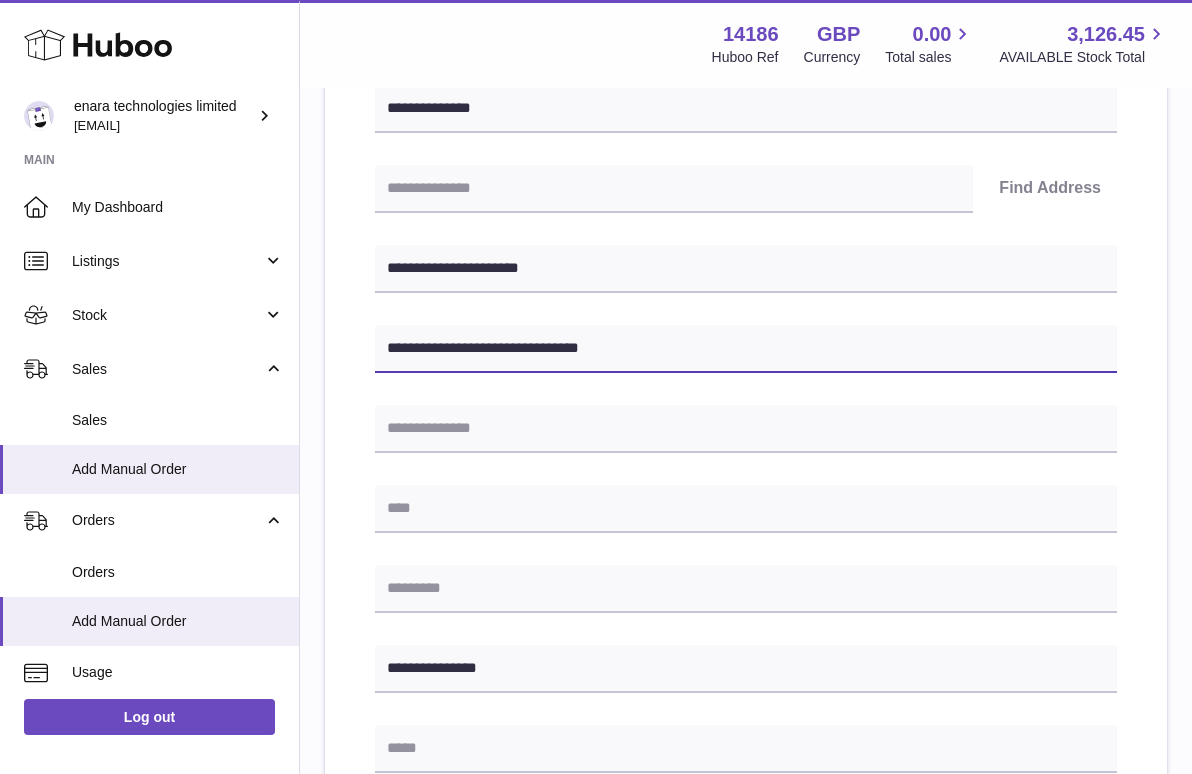 drag, startPoint x: 509, startPoint y: 345, endPoint x: 453, endPoint y: 341, distance: 56.142673 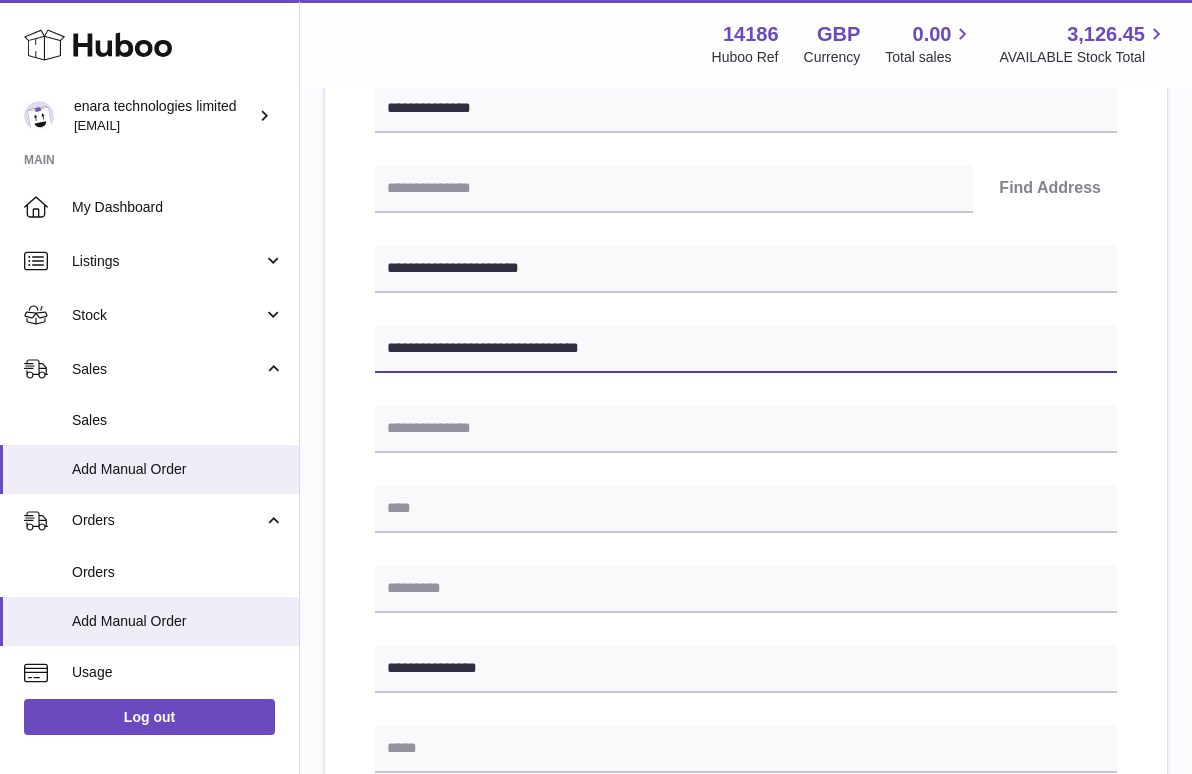 click on "**********" at bounding box center [746, 349] 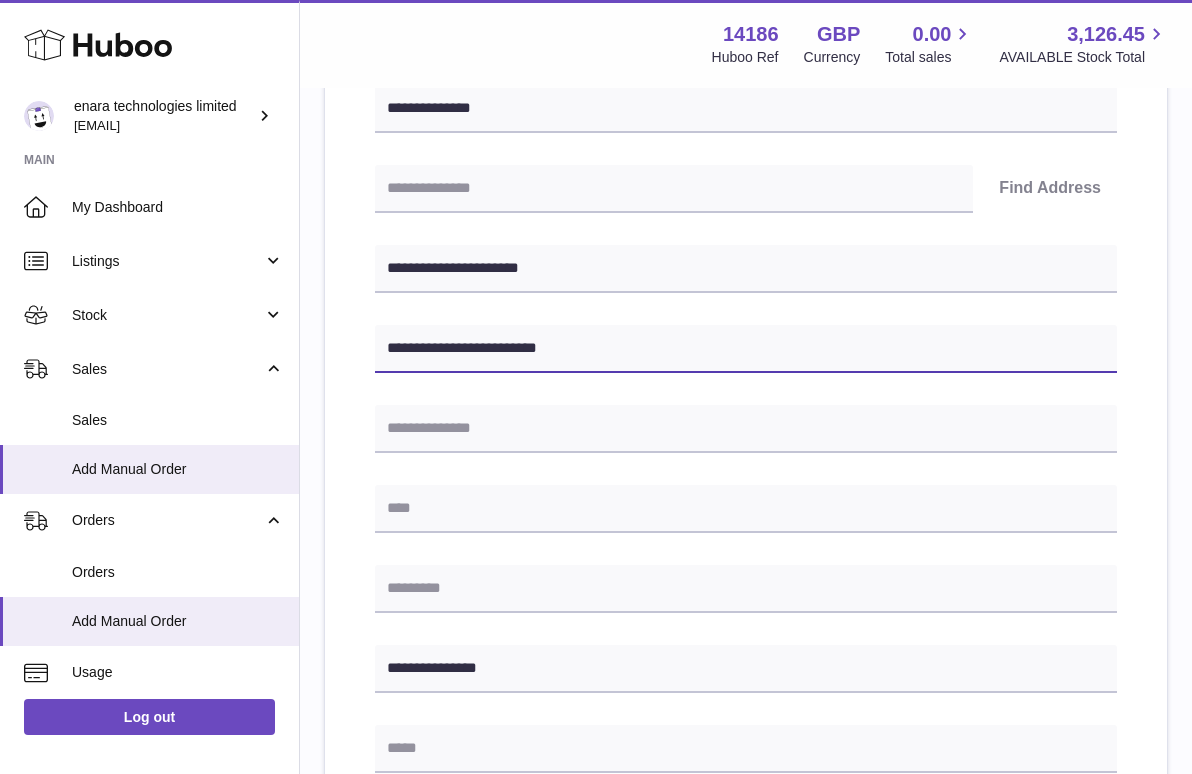 type on "**********" 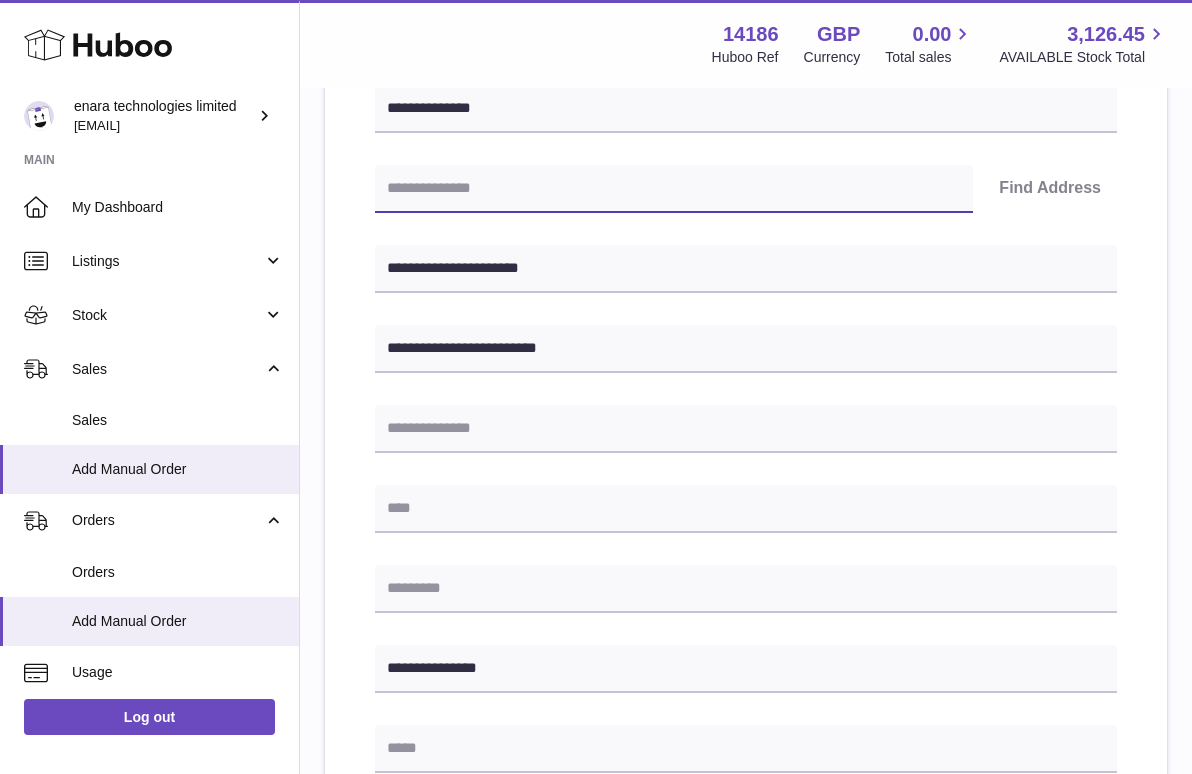 paste on "*******" 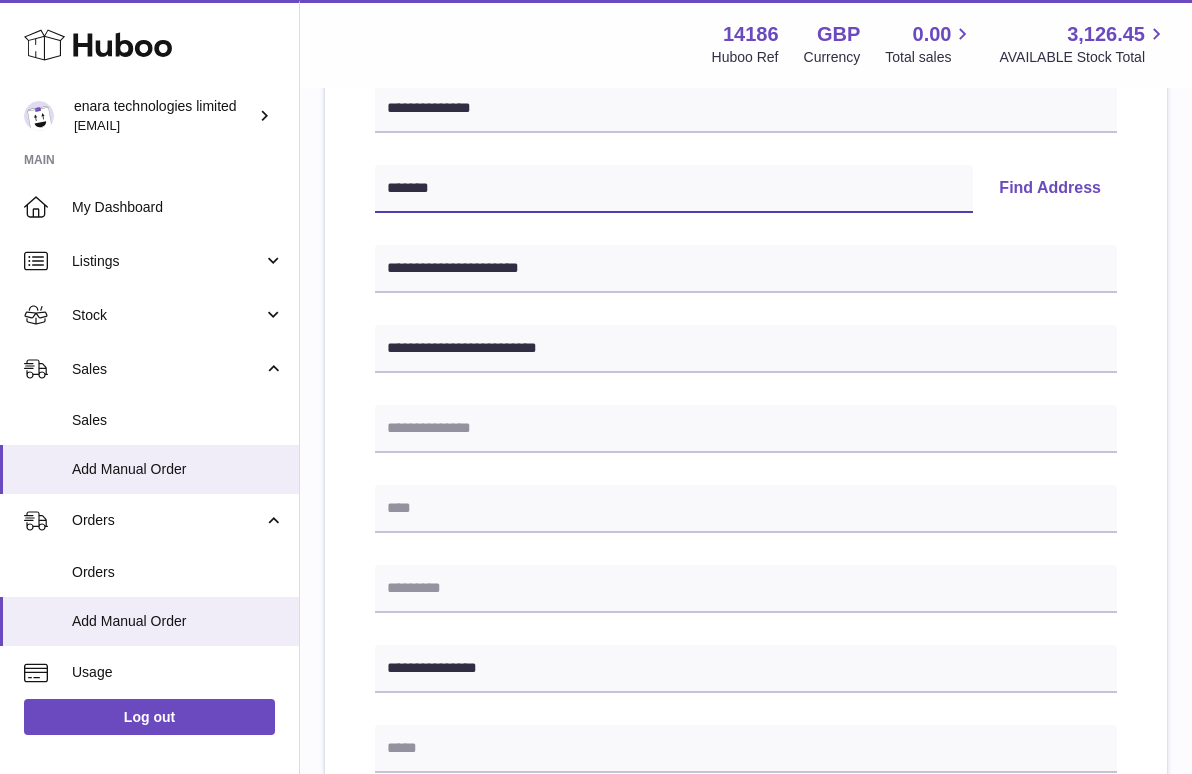 type on "*******" 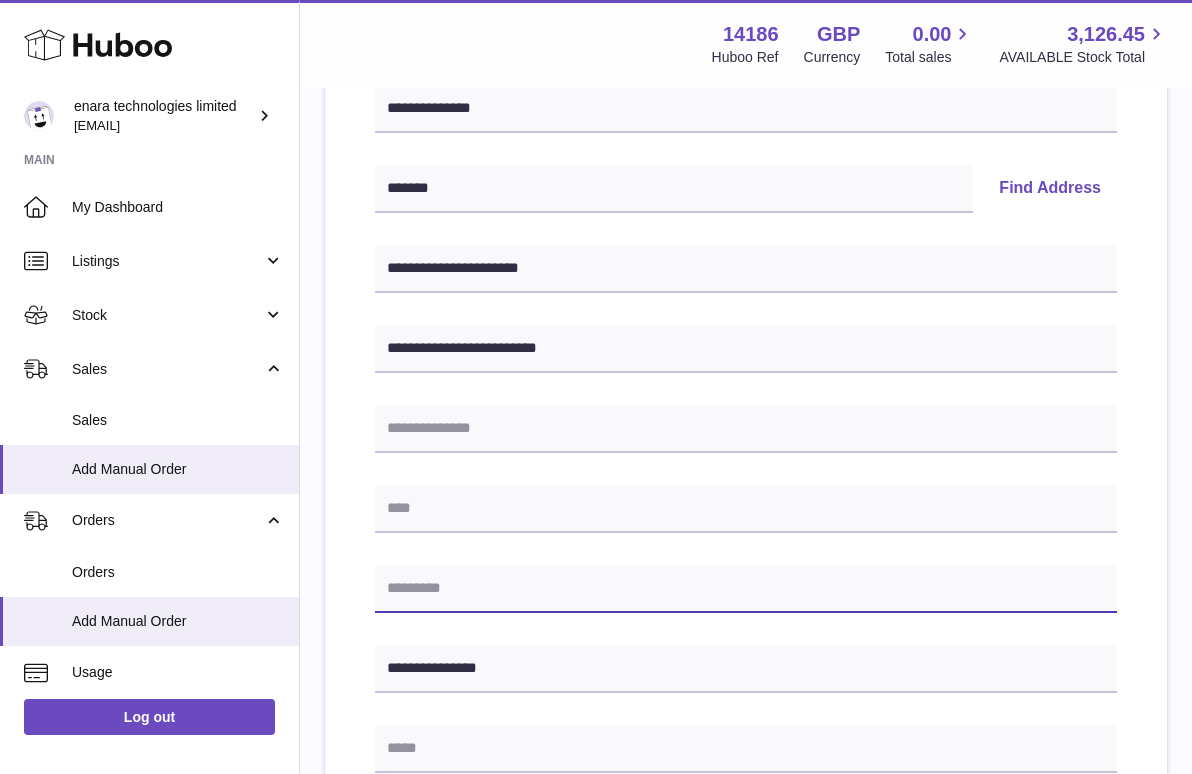 paste on "*******" 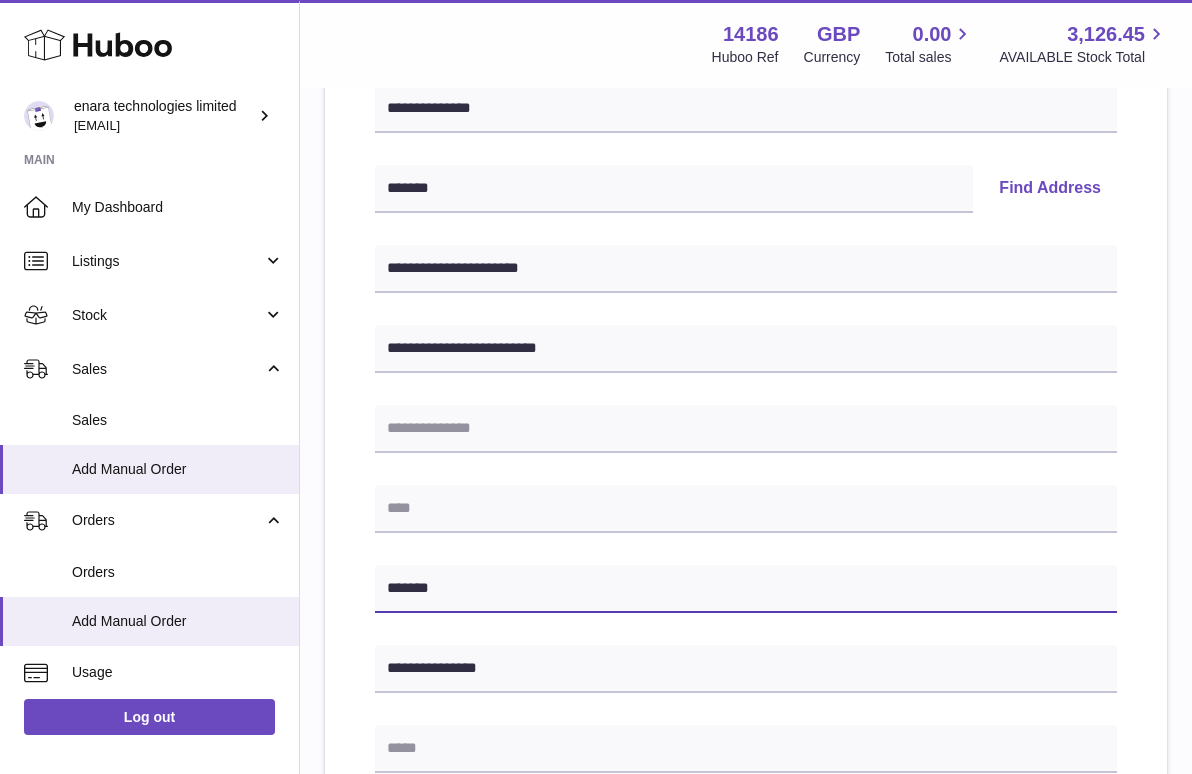 type on "*******" 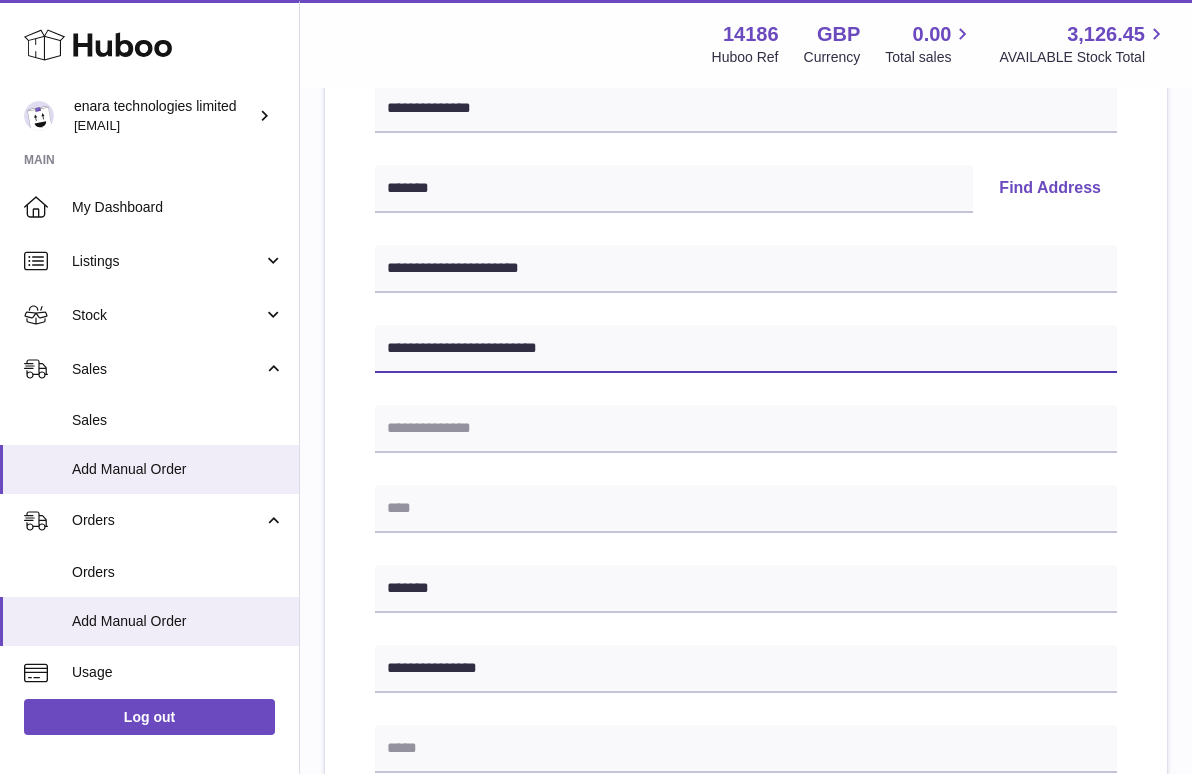 click on "**********" at bounding box center [746, 349] 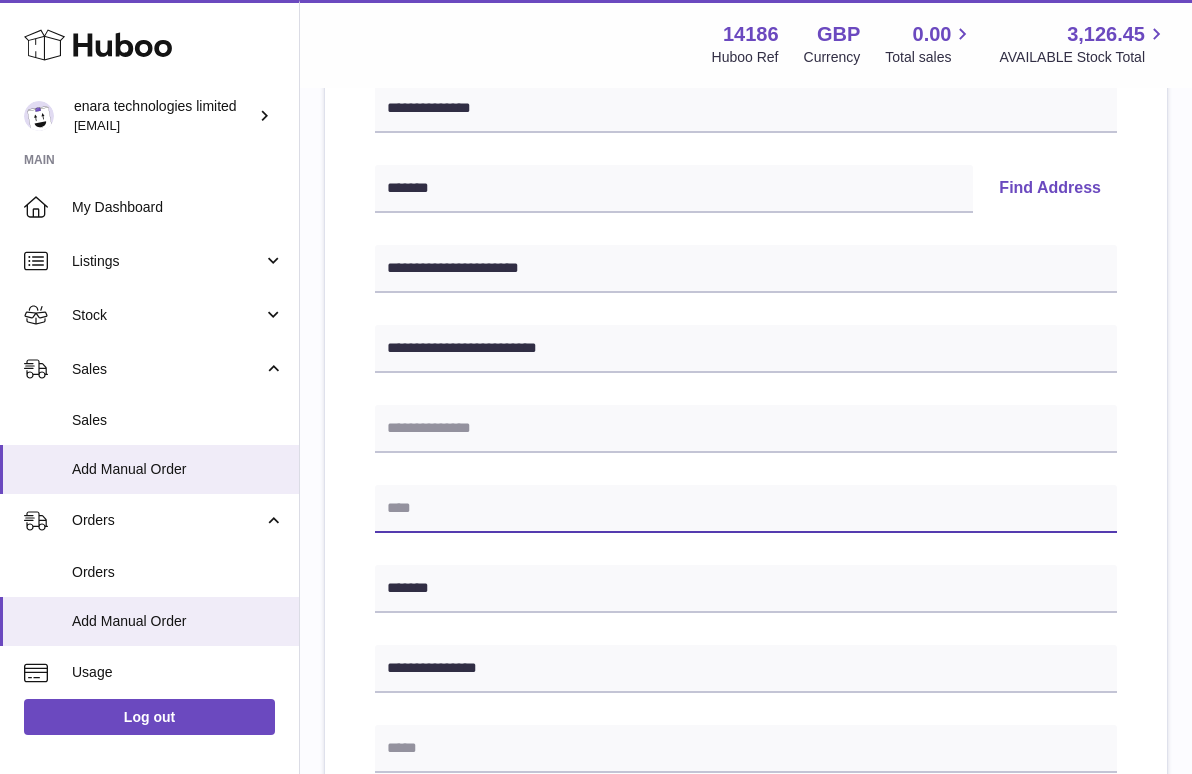 click at bounding box center (746, 509) 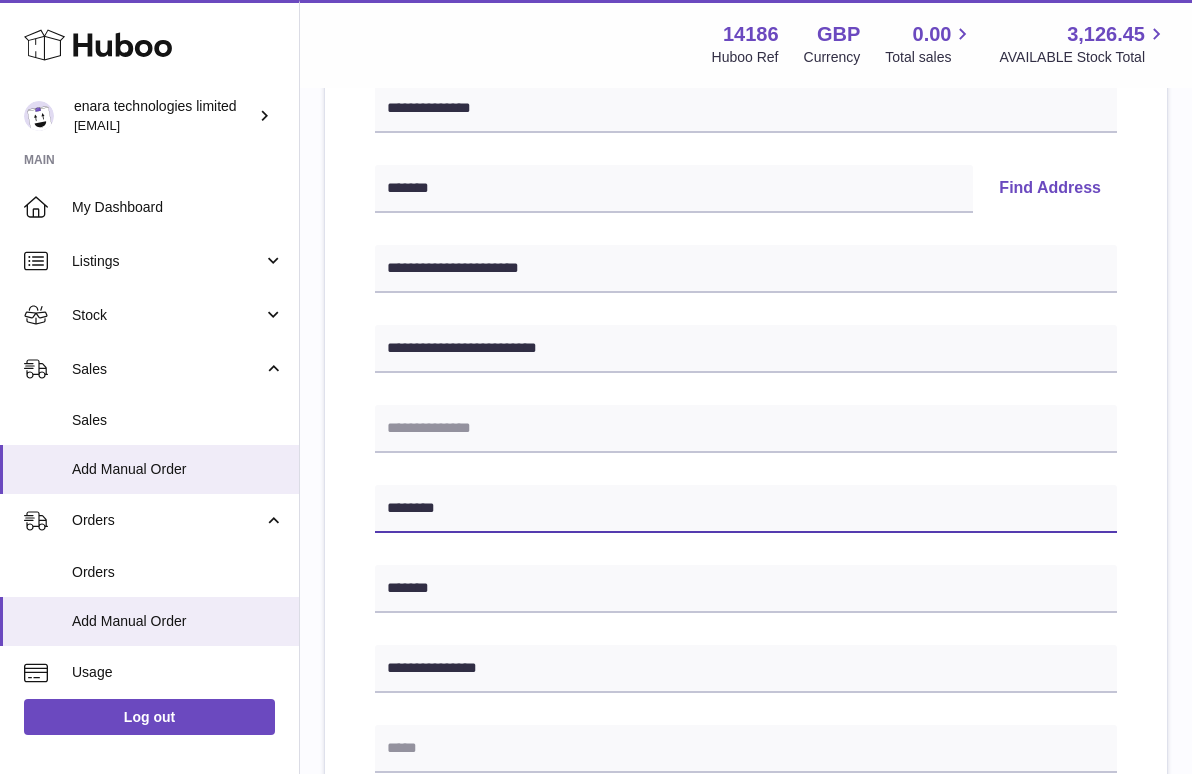 type on "********" 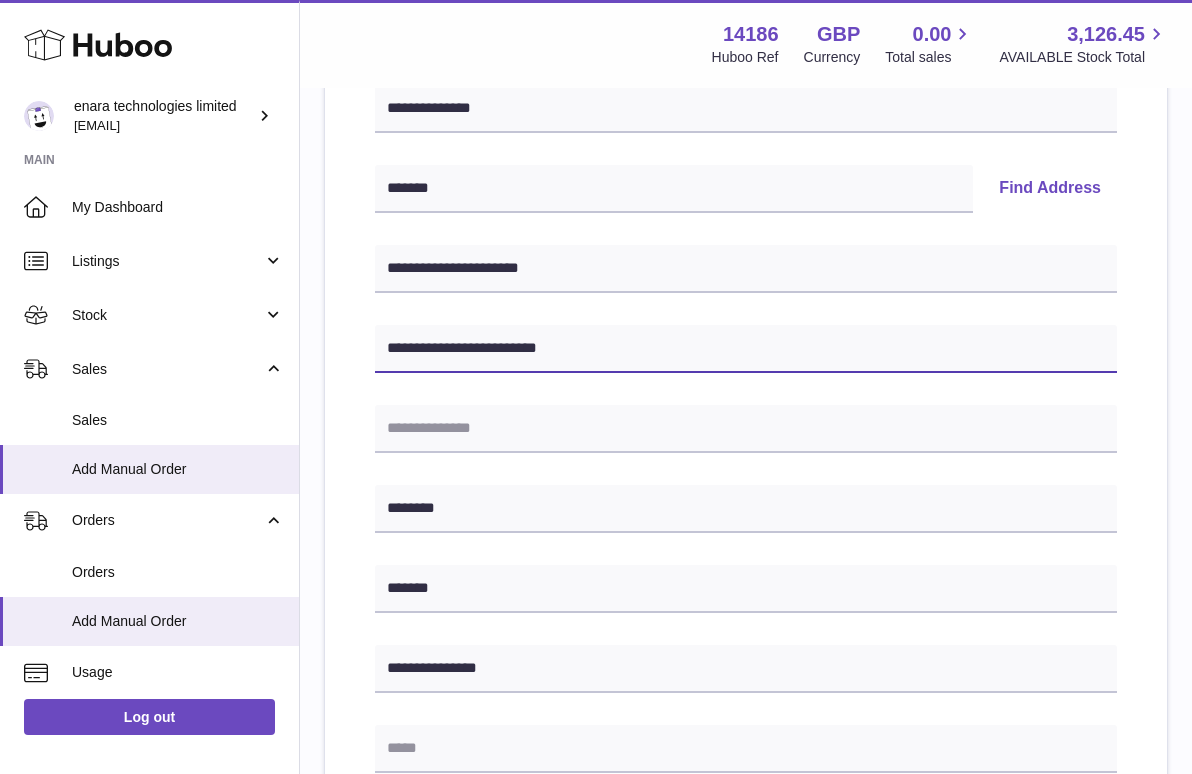 drag, startPoint x: 460, startPoint y: 345, endPoint x: 623, endPoint y: 354, distance: 163.24828 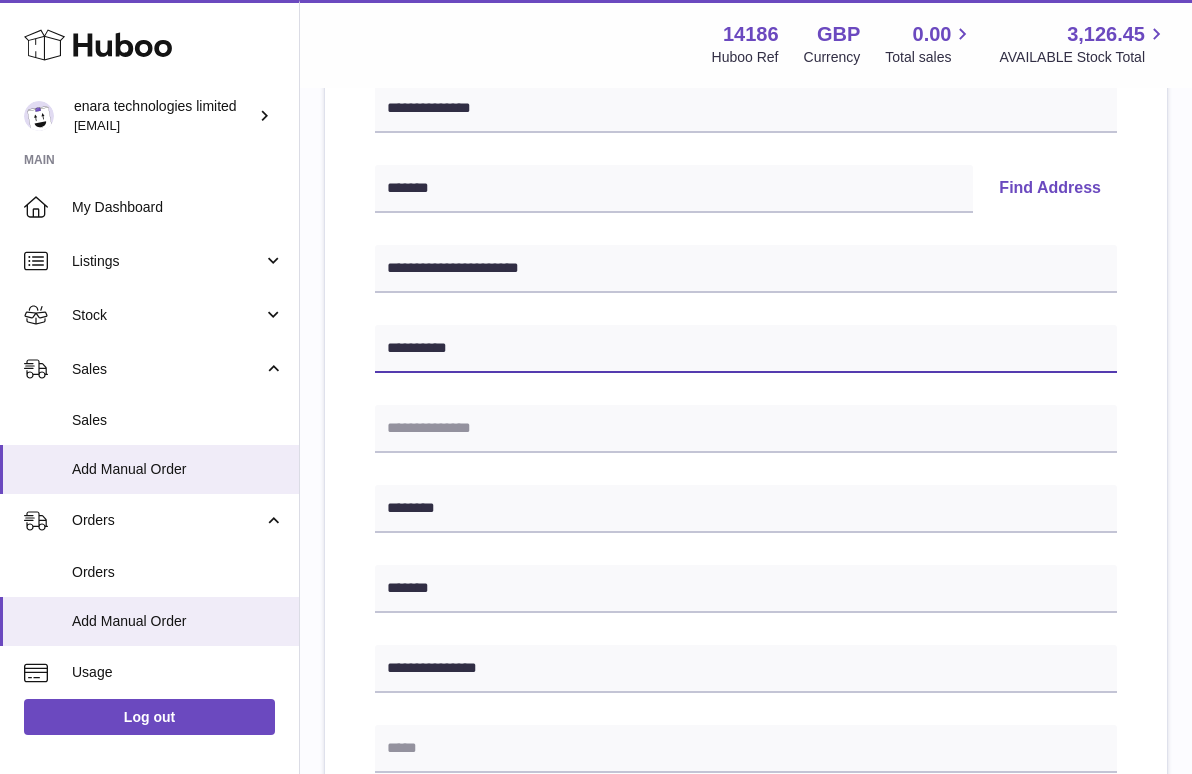 type on "********" 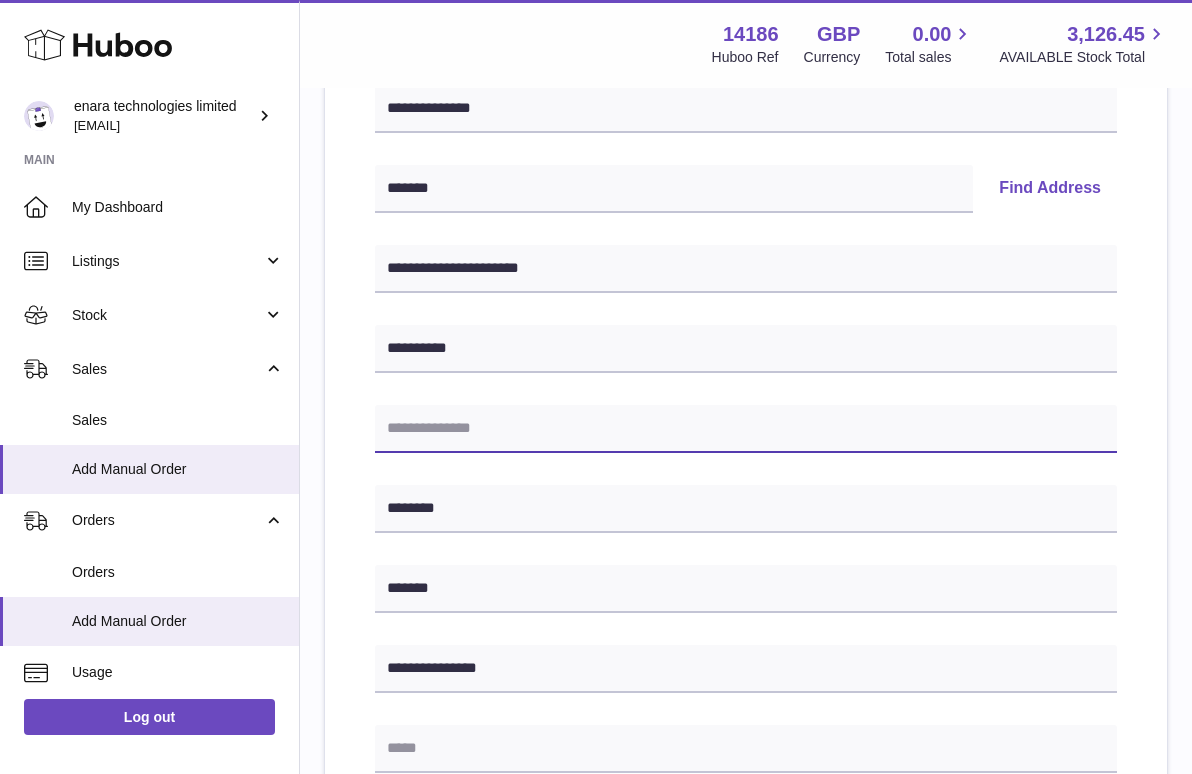 type on "*" 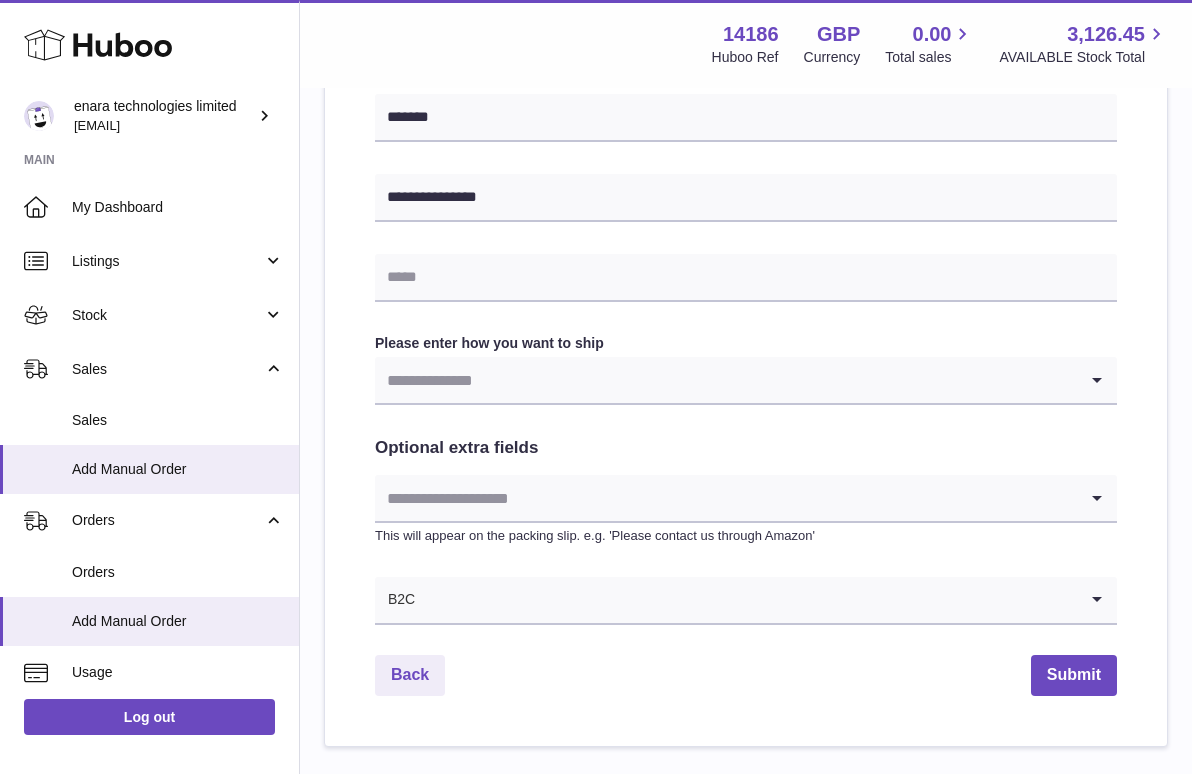 scroll, scrollTop: 845, scrollLeft: 0, axis: vertical 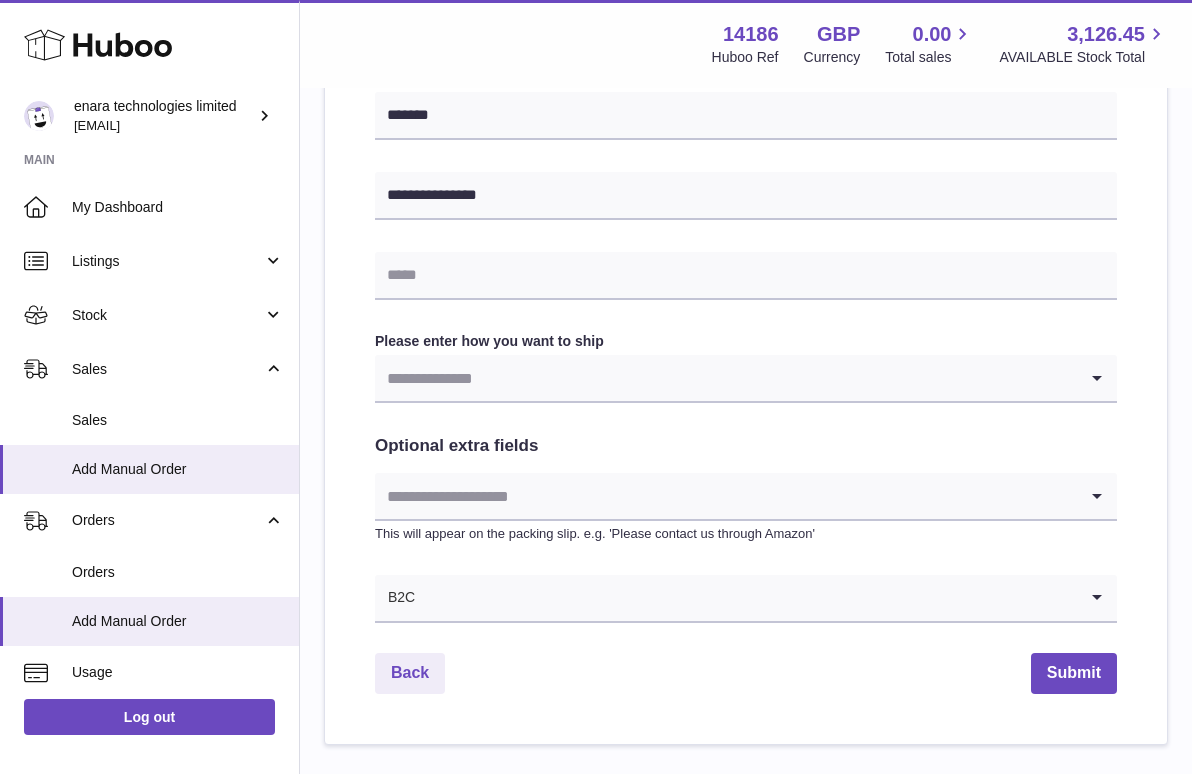type on "**********" 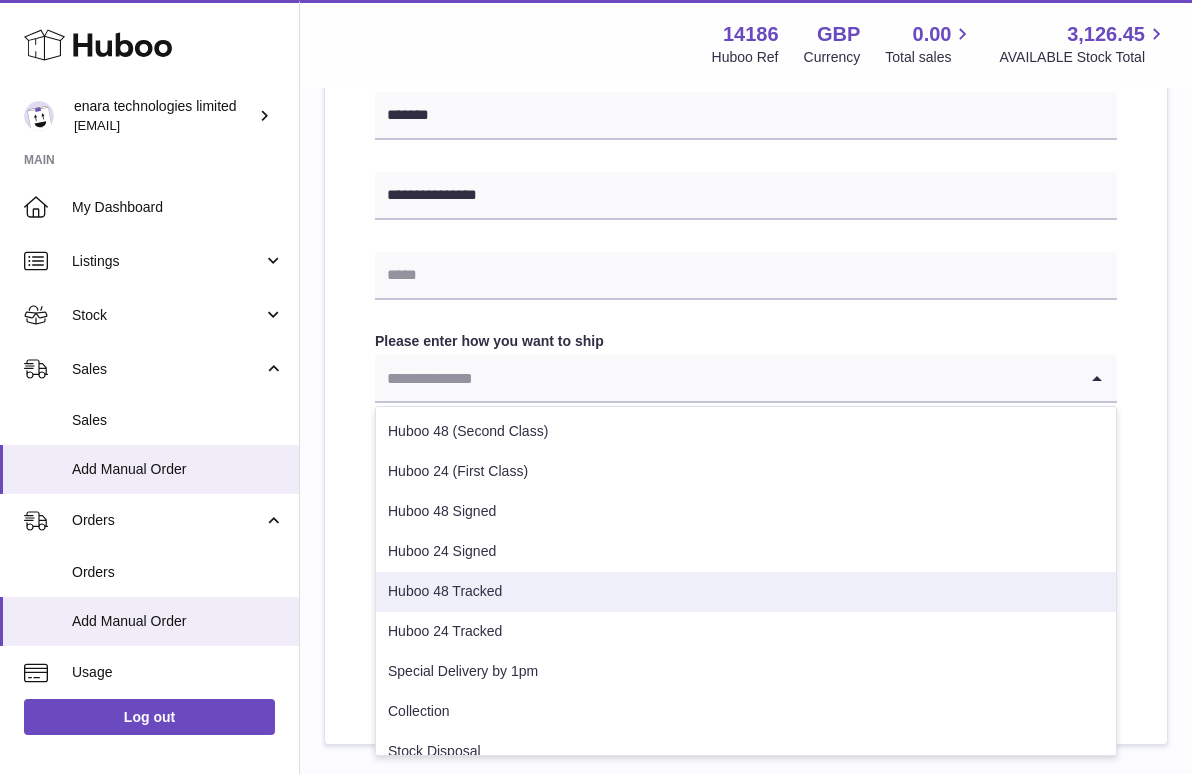 click on "Huboo 48 Tracked" at bounding box center (746, 592) 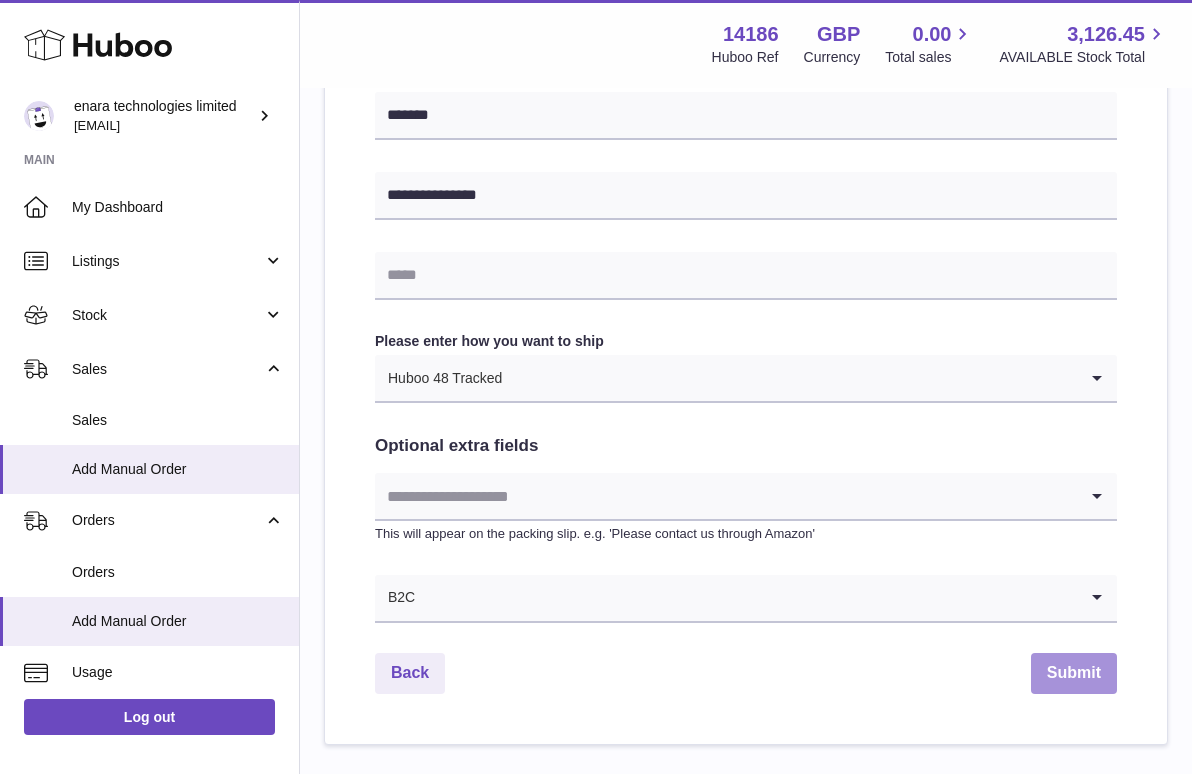 click on "Submit" at bounding box center (1074, 673) 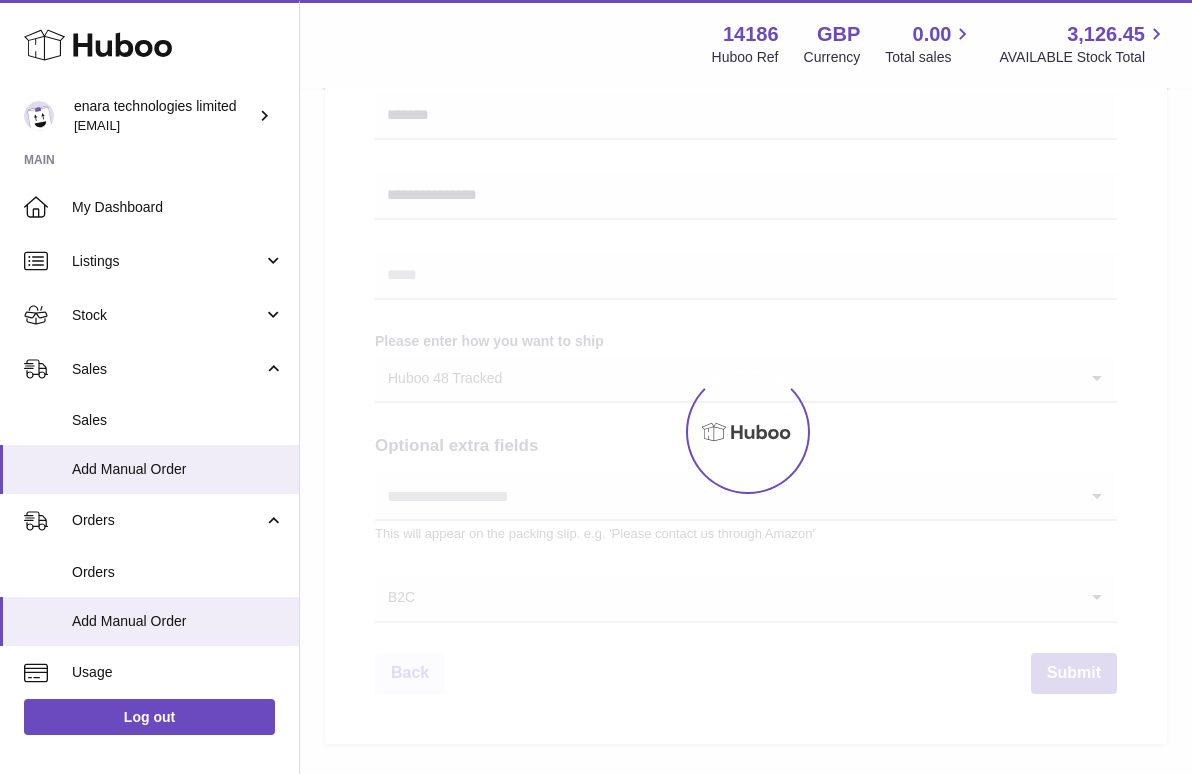 scroll, scrollTop: 0, scrollLeft: 0, axis: both 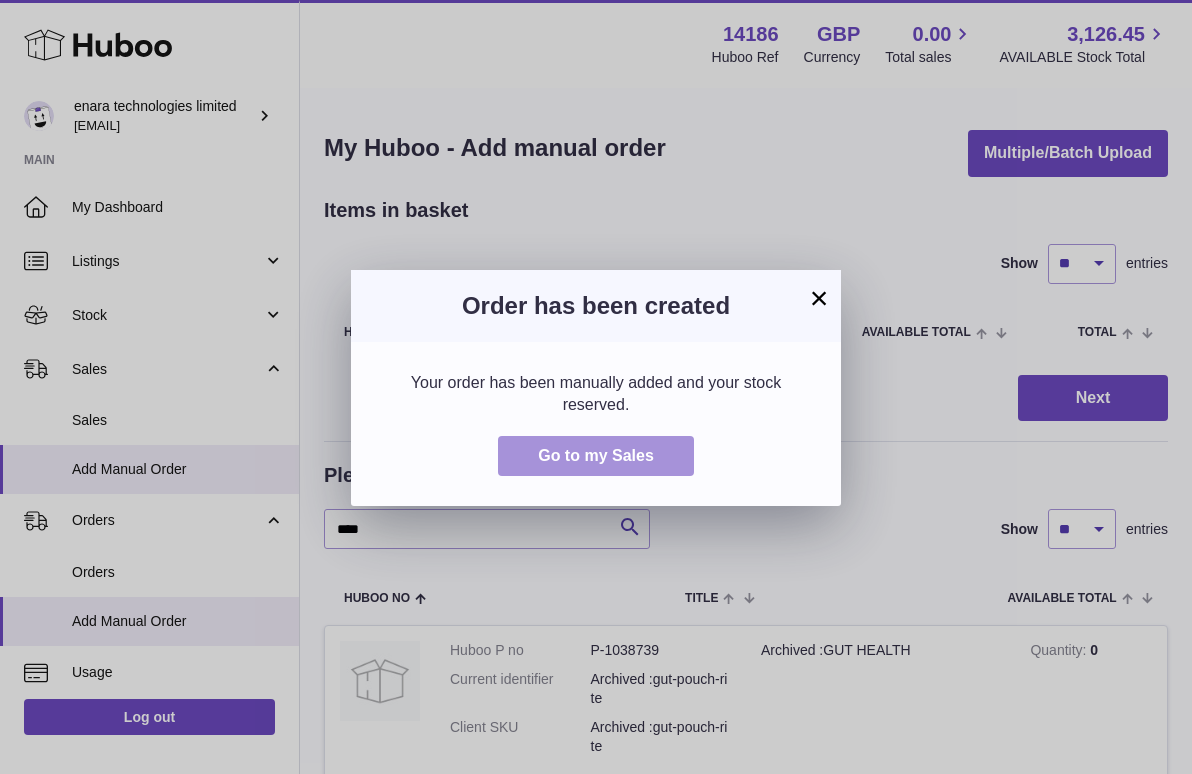 click on "Go to my Sales" at bounding box center [596, 456] 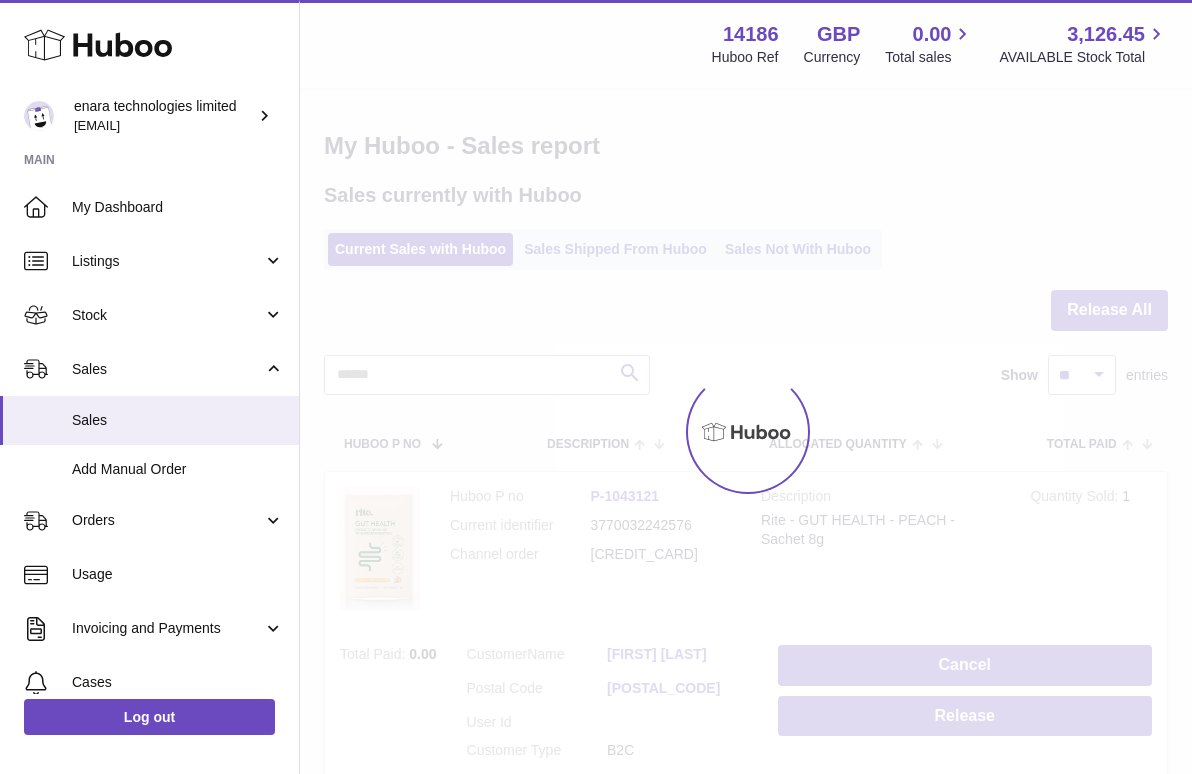scroll, scrollTop: 0, scrollLeft: 0, axis: both 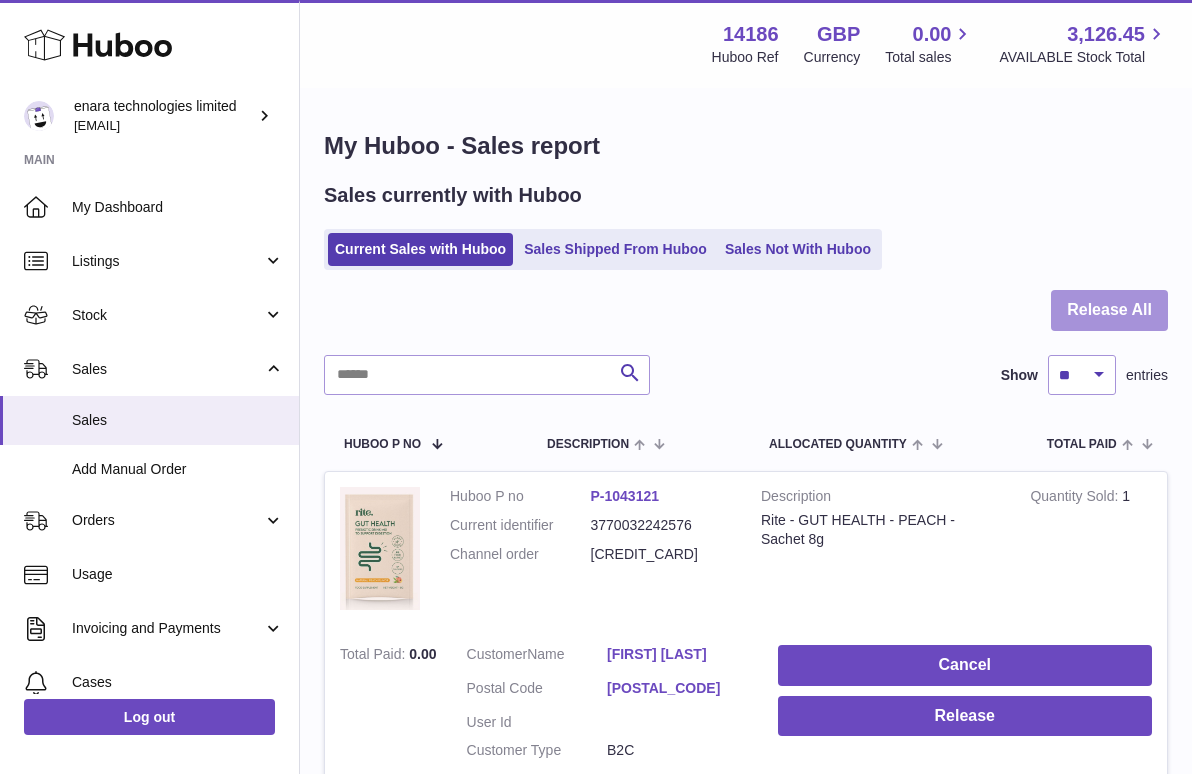 click on "Release All" at bounding box center (1109, 310) 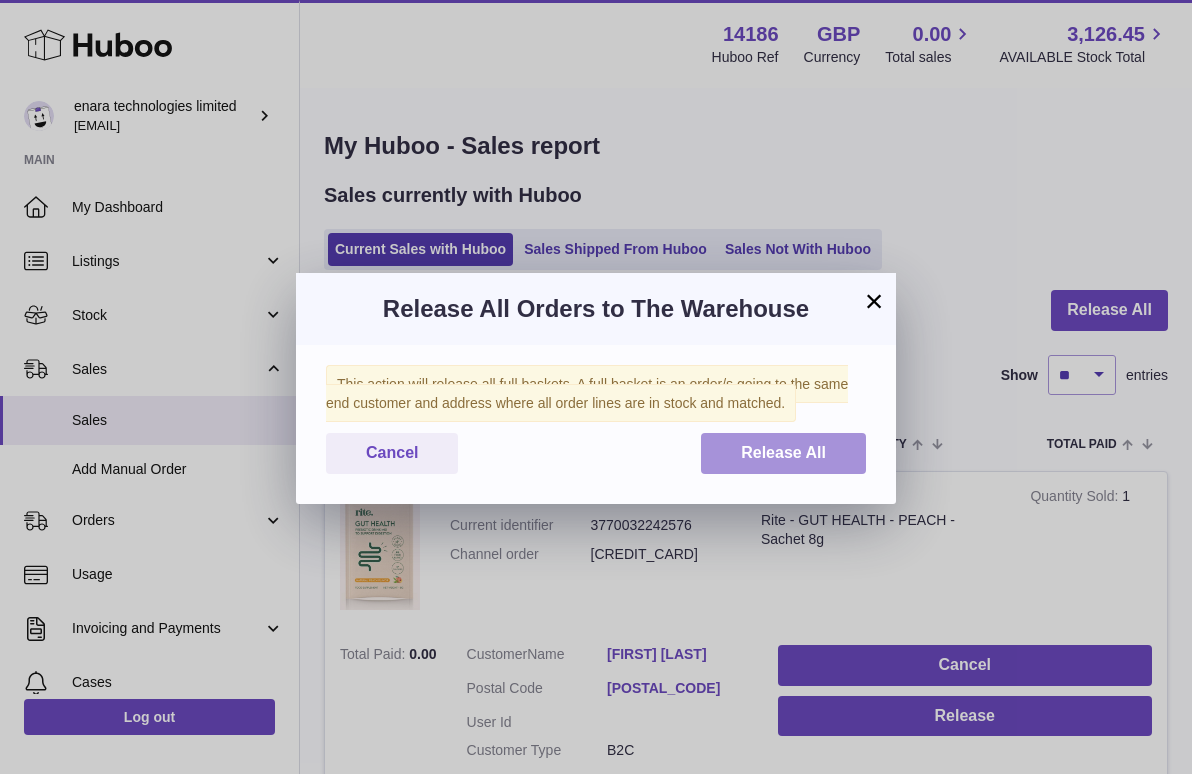 click on "Release All" at bounding box center [783, 453] 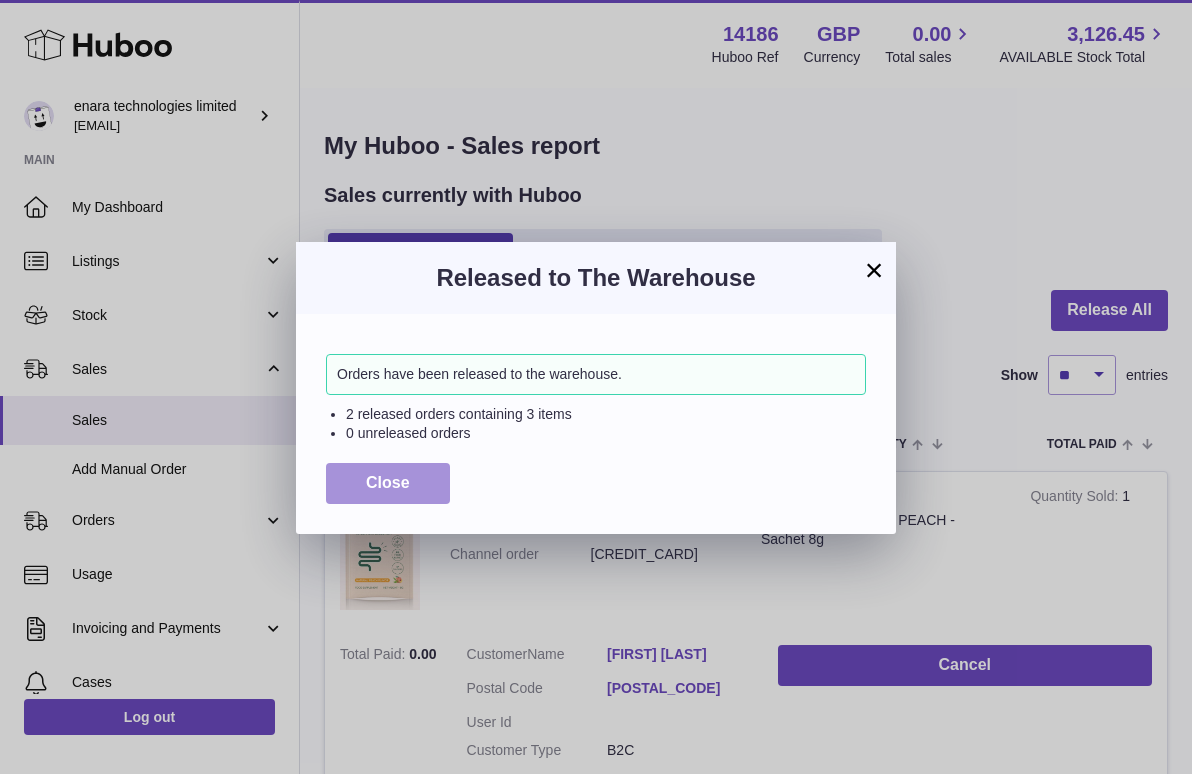 click on "Close" at bounding box center [388, 483] 